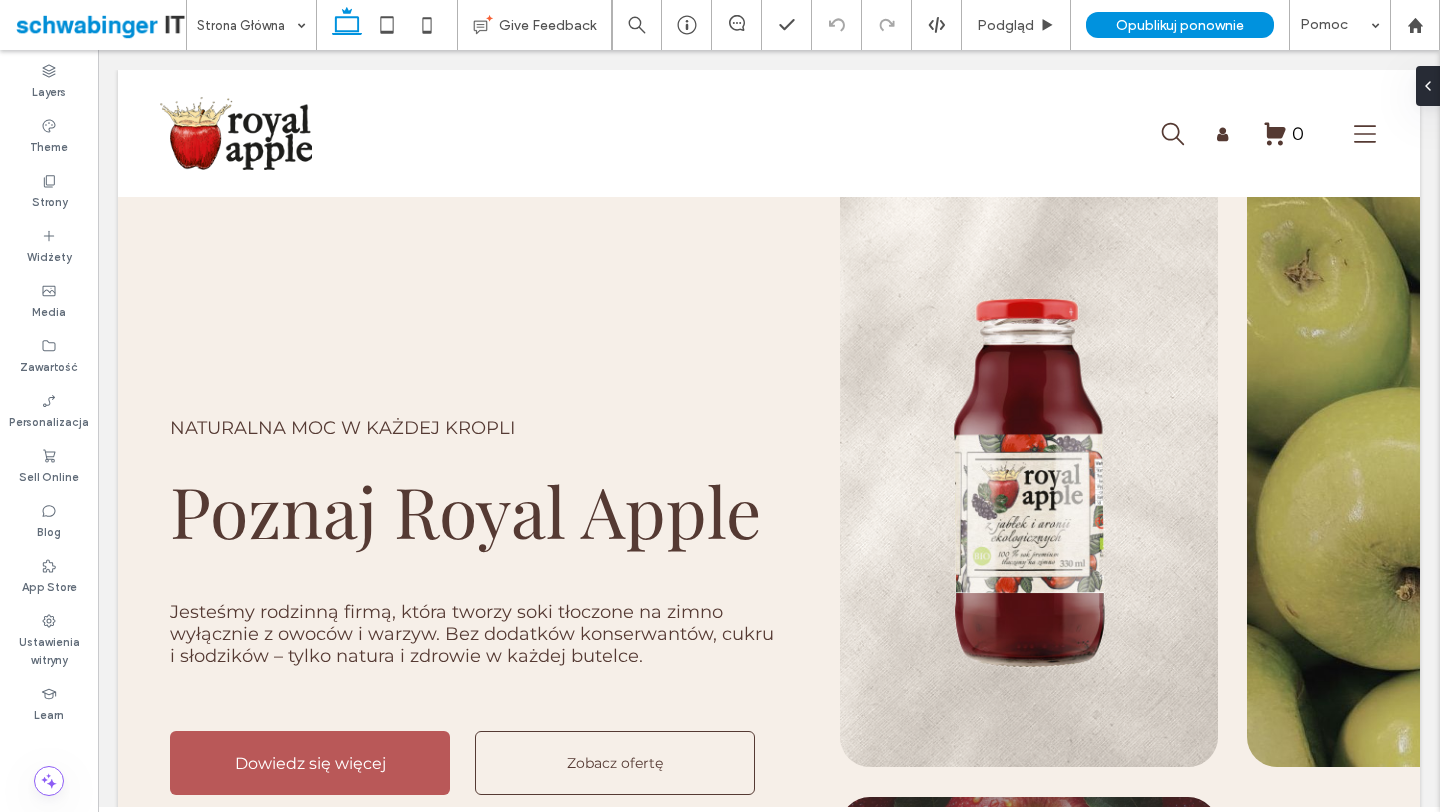 scroll, scrollTop: 0, scrollLeft: 0, axis: both 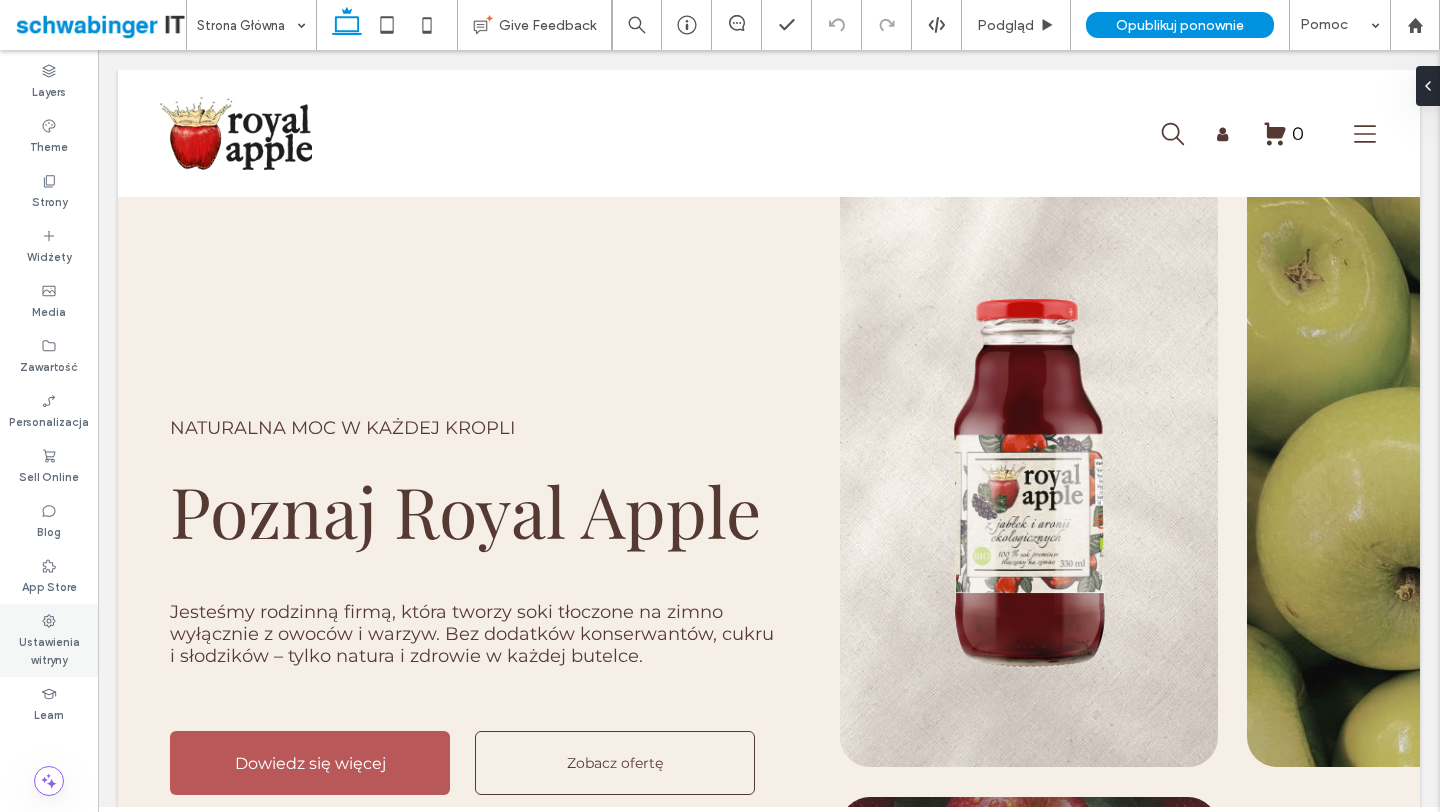 click on "Ustawienia witryny" at bounding box center [49, 640] 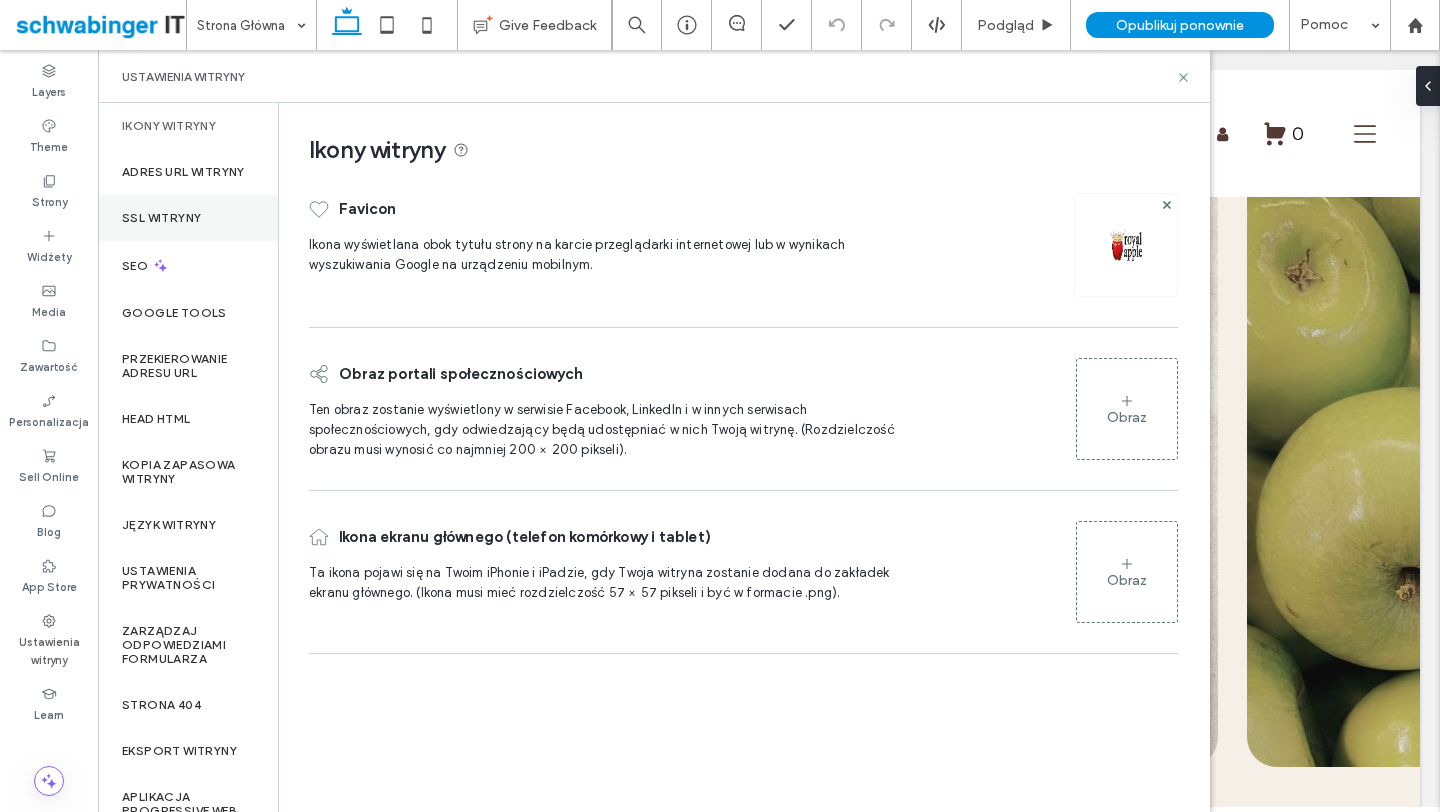 click on "SSL witryny" at bounding box center [161, 218] 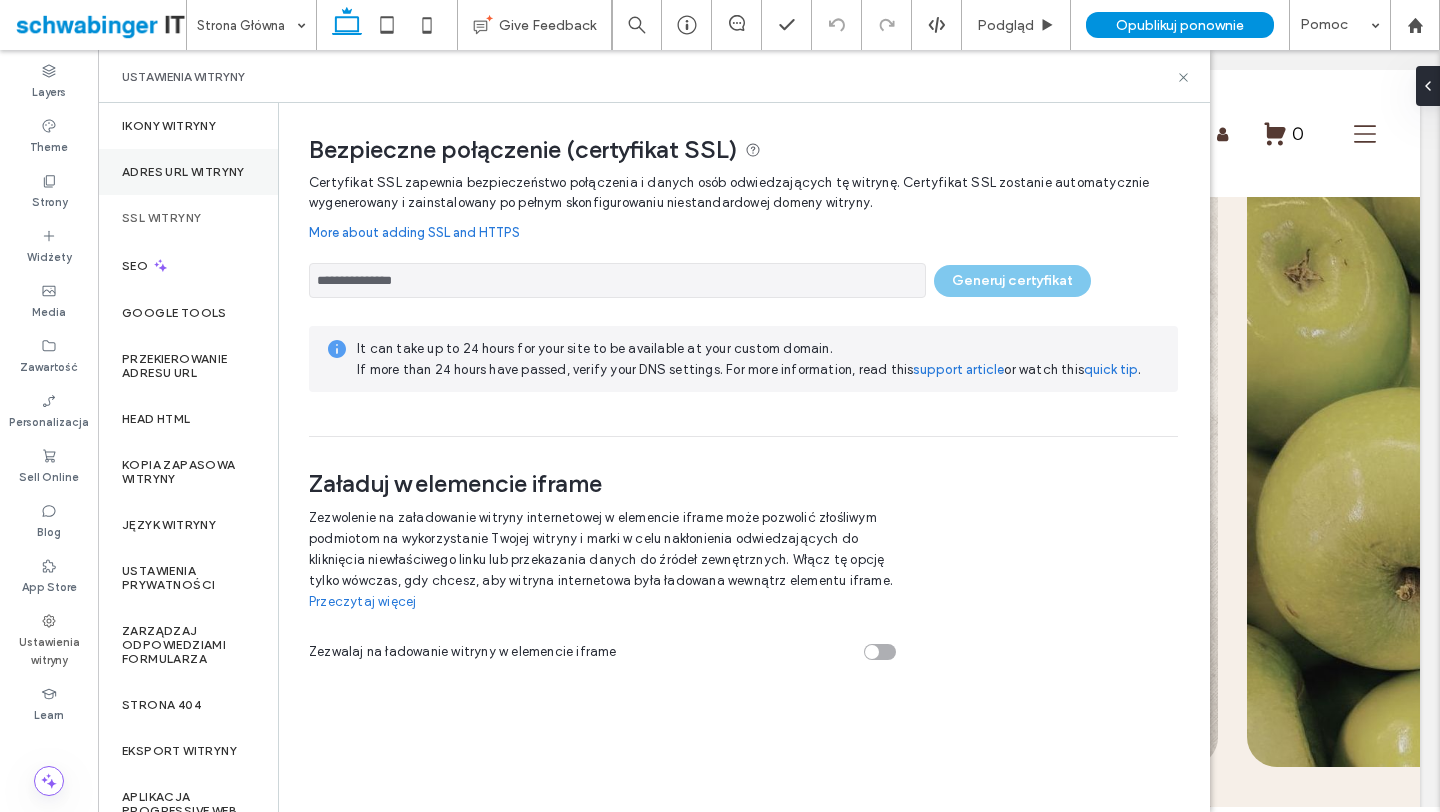 click on "Adres URL witryny" at bounding box center [183, 172] 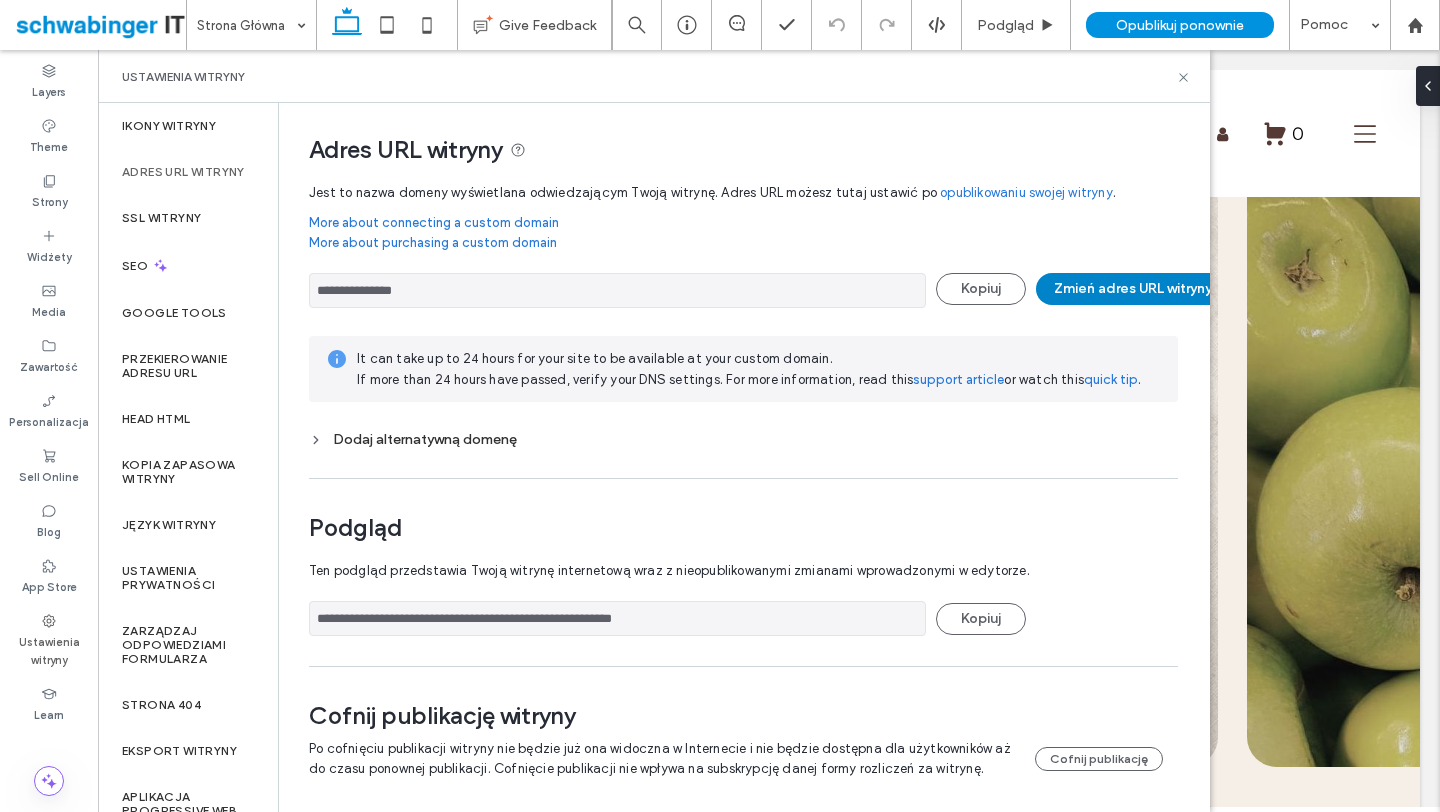click on "Zmień adres URL witryny" at bounding box center [1133, 289] 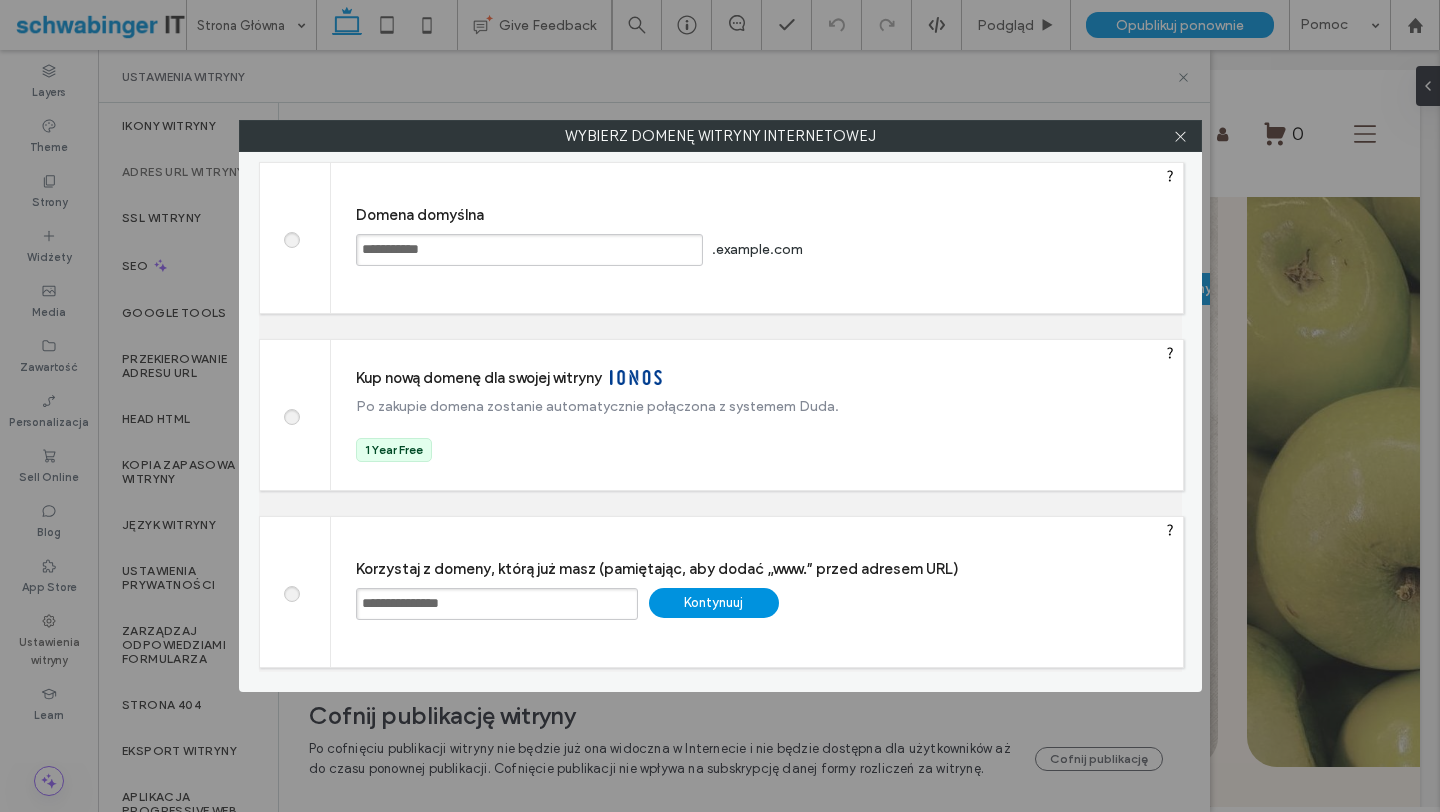 click on "Kontynuuj" at bounding box center [714, 603] 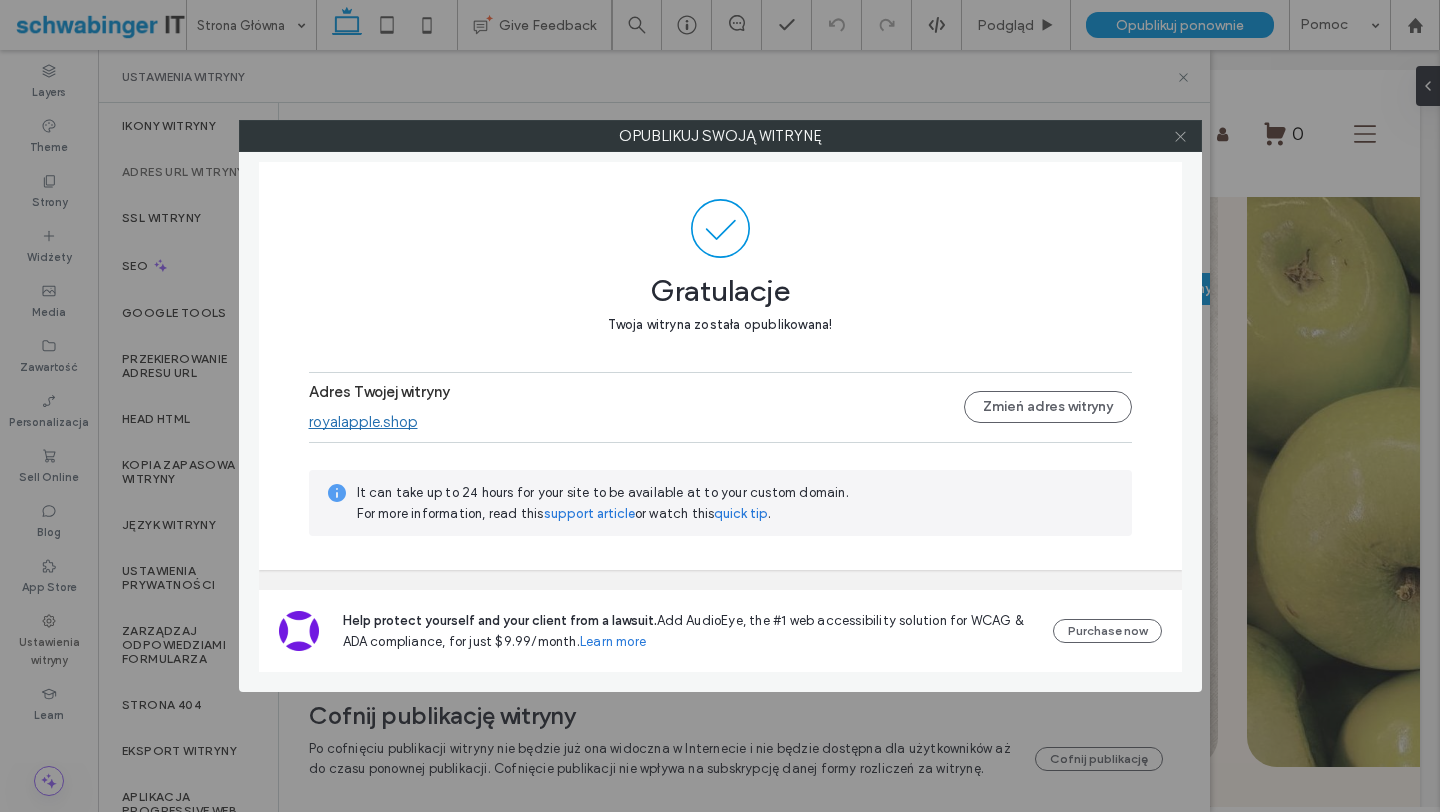 click 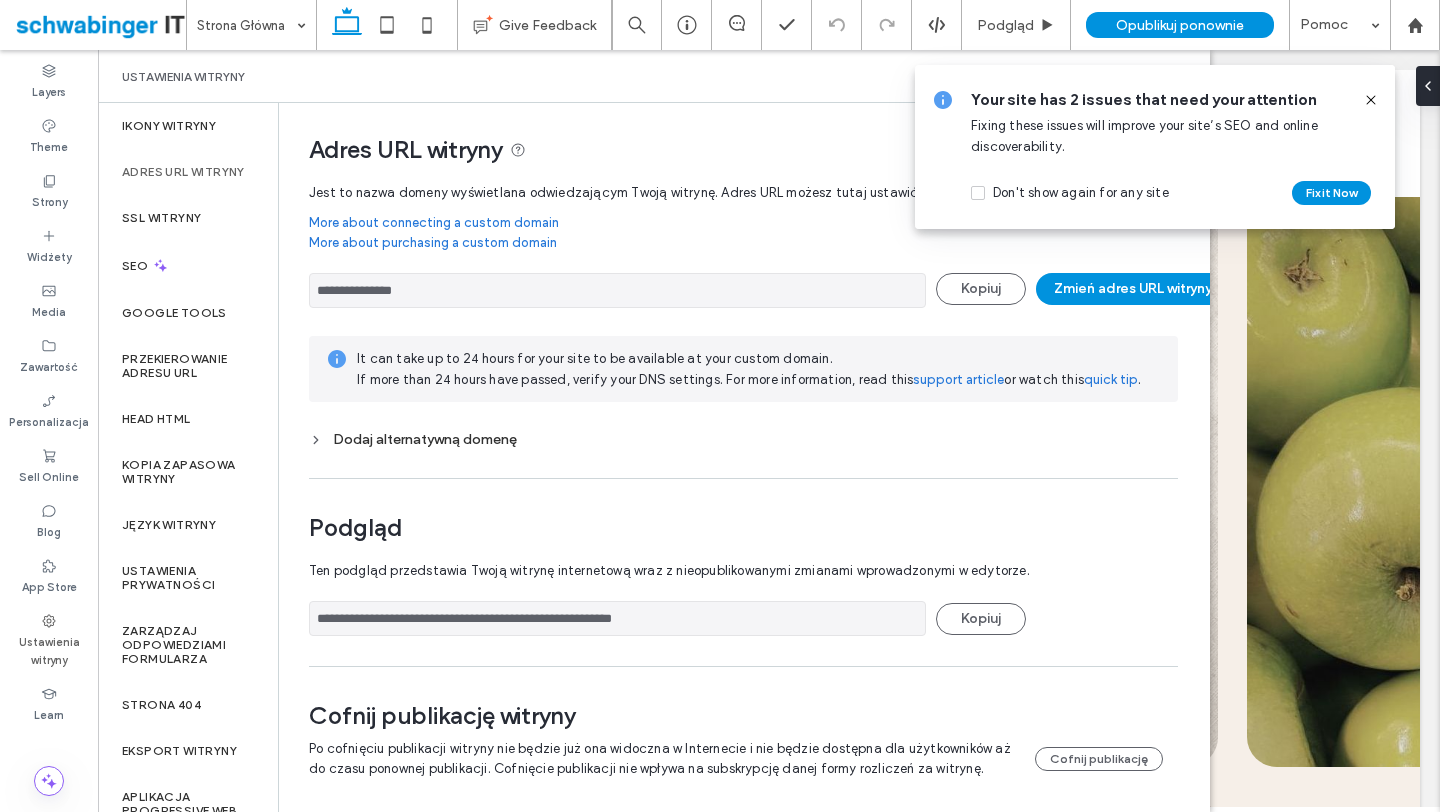 click 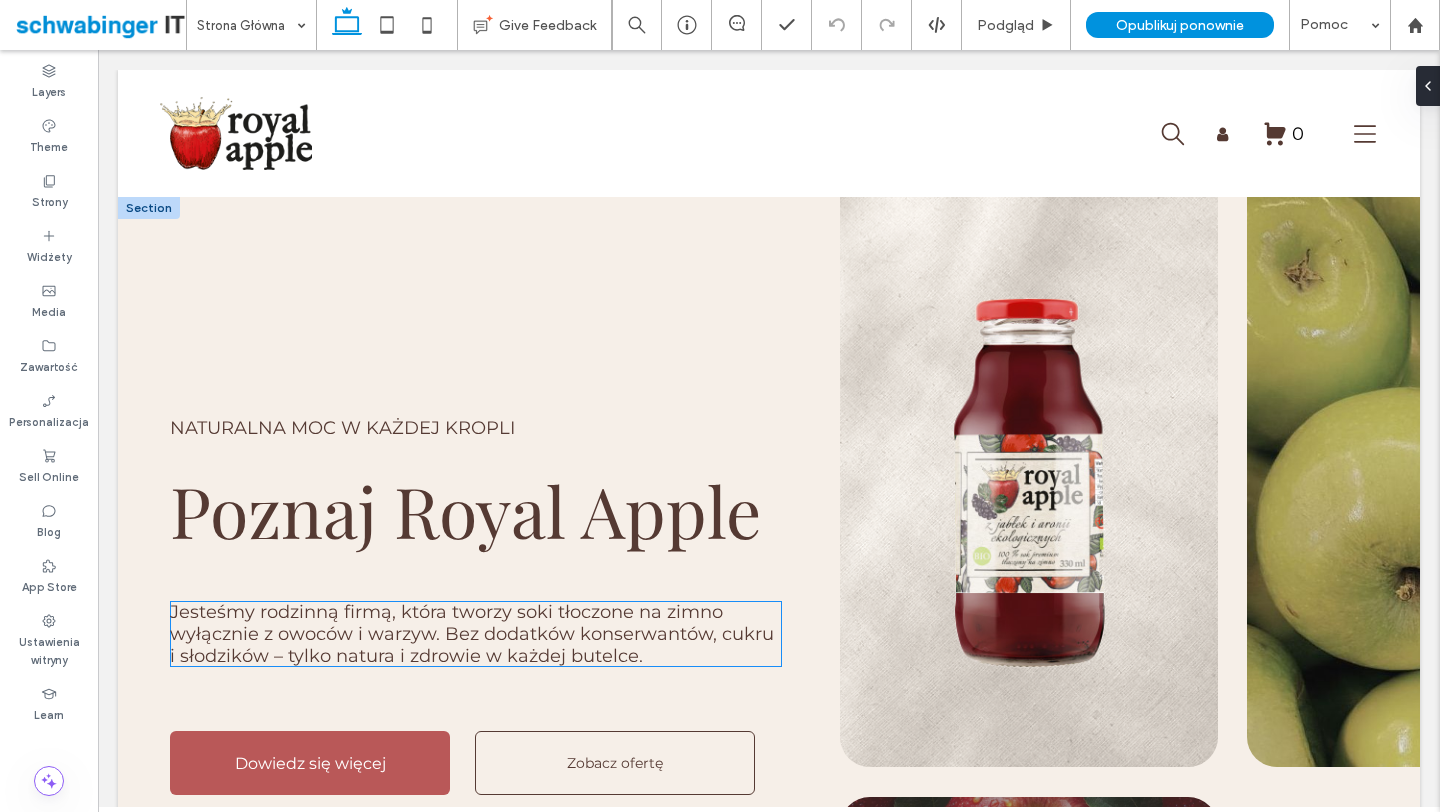 click on "Jesteśmy rodzinną firmą, która tworzy soki tłoczone na zimno wyłącznie z owoców i warzyw. Bez dodatków konserwantów, cukru i słodzików – tylko natura i zdrowie w każdej butelce." at bounding box center [472, 634] 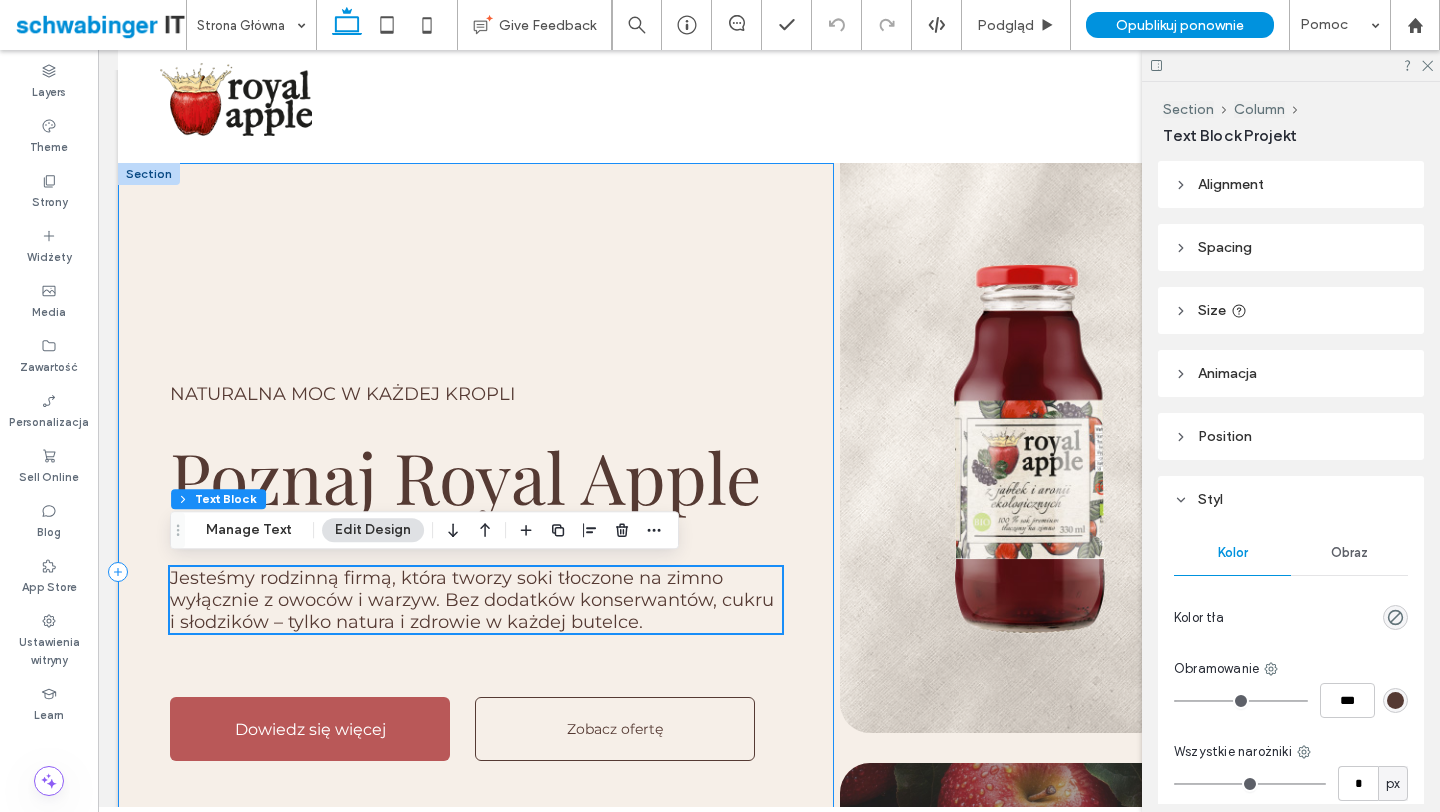 scroll, scrollTop: 0, scrollLeft: 0, axis: both 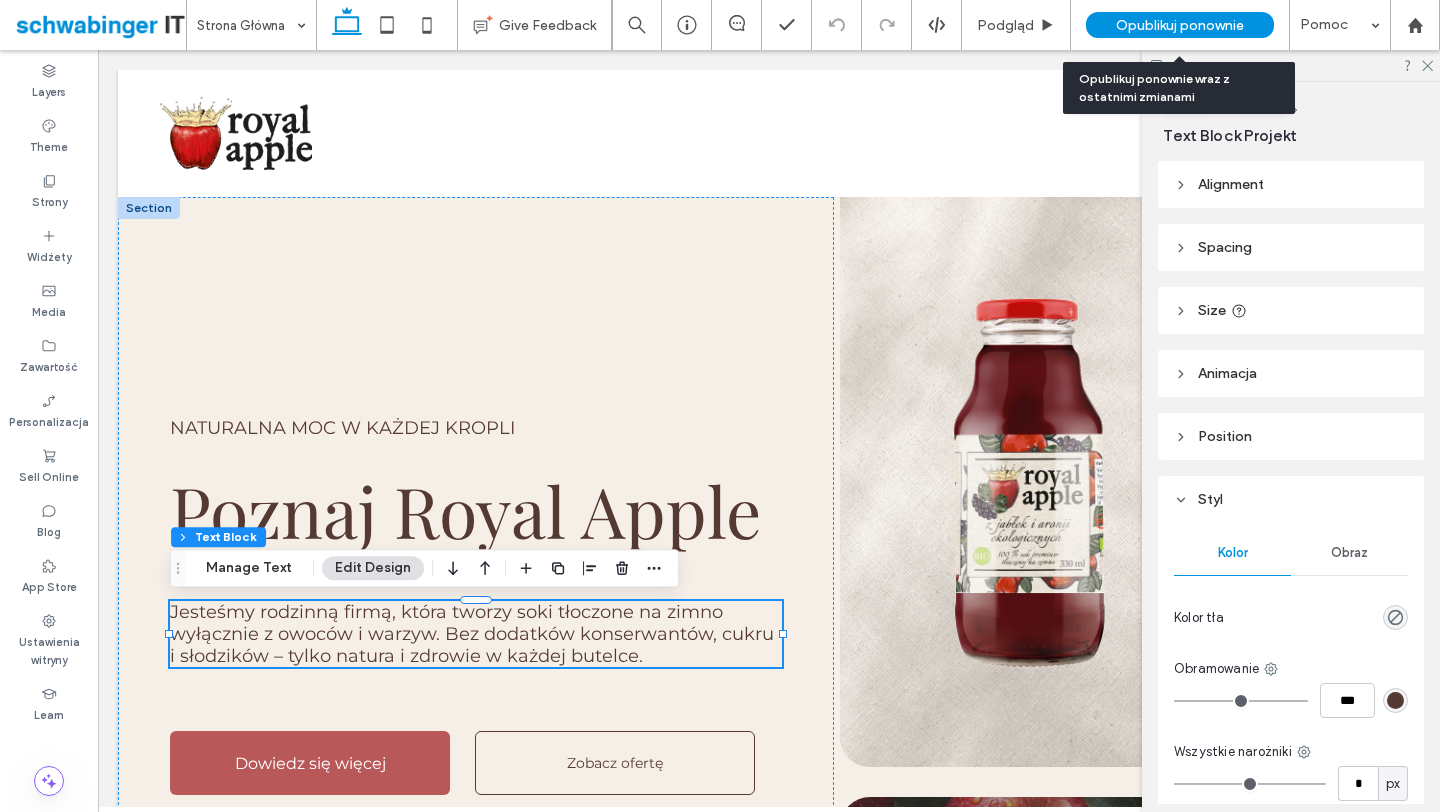 click on "Opublikuj ponownie" at bounding box center [1180, 25] 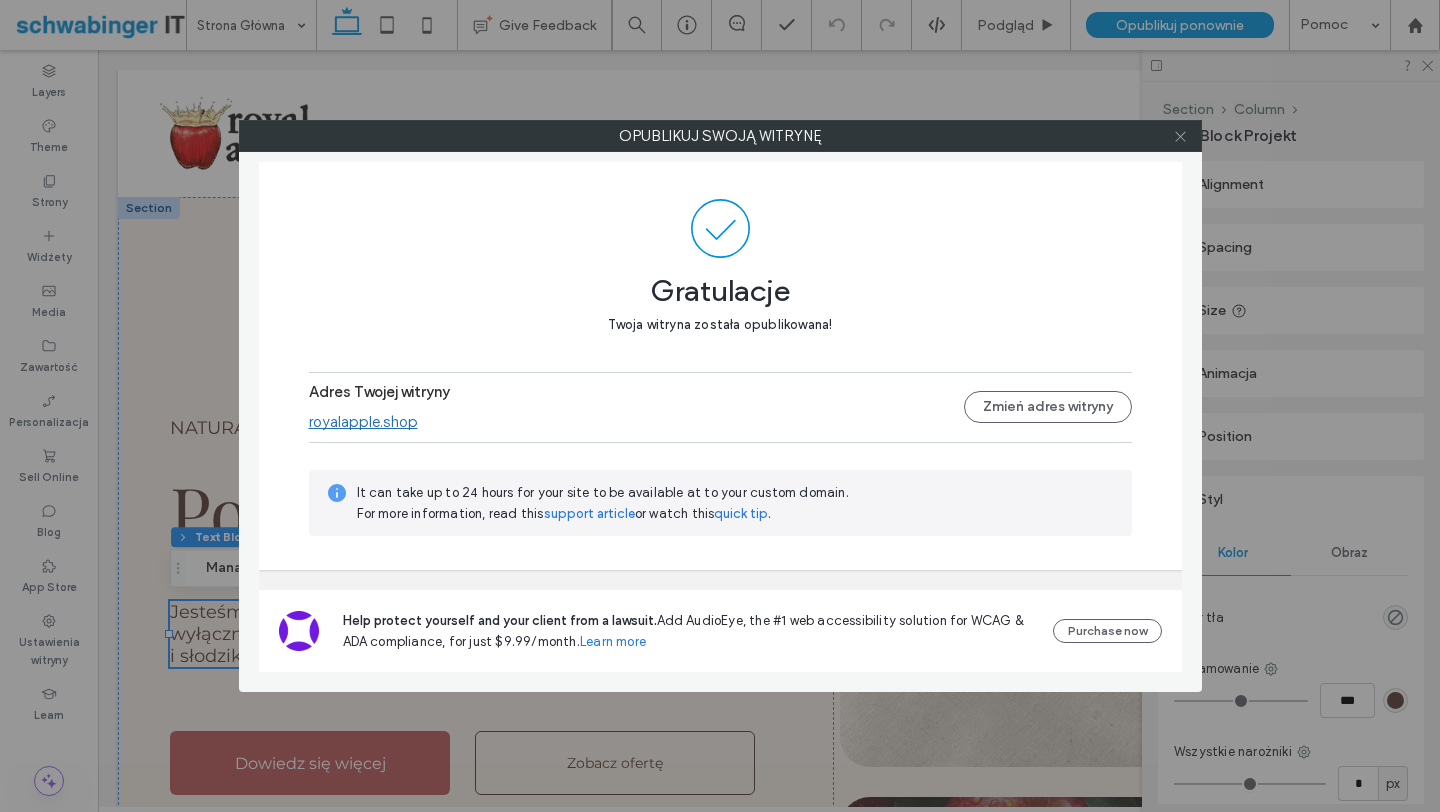 click 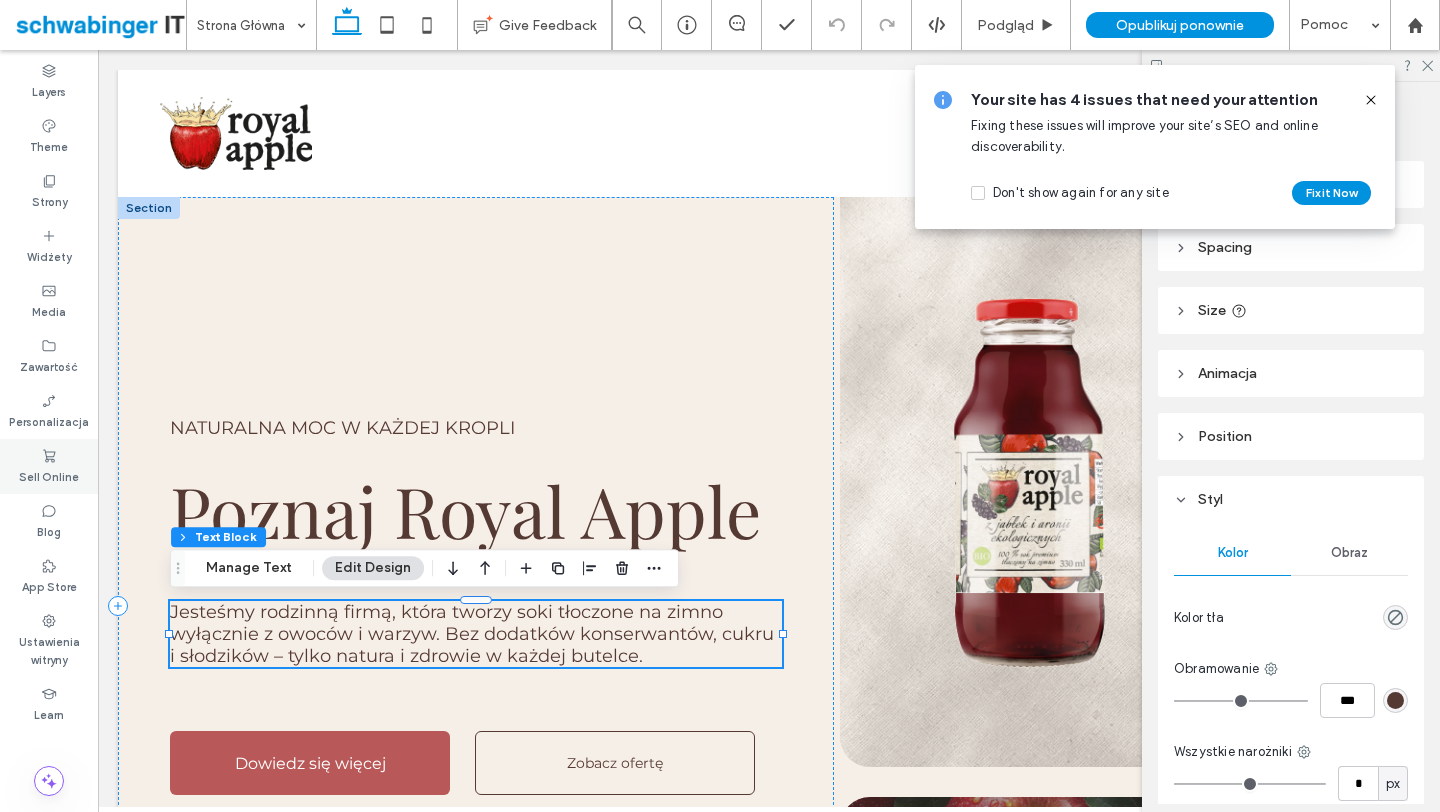 click on "Sell Online" at bounding box center [49, 466] 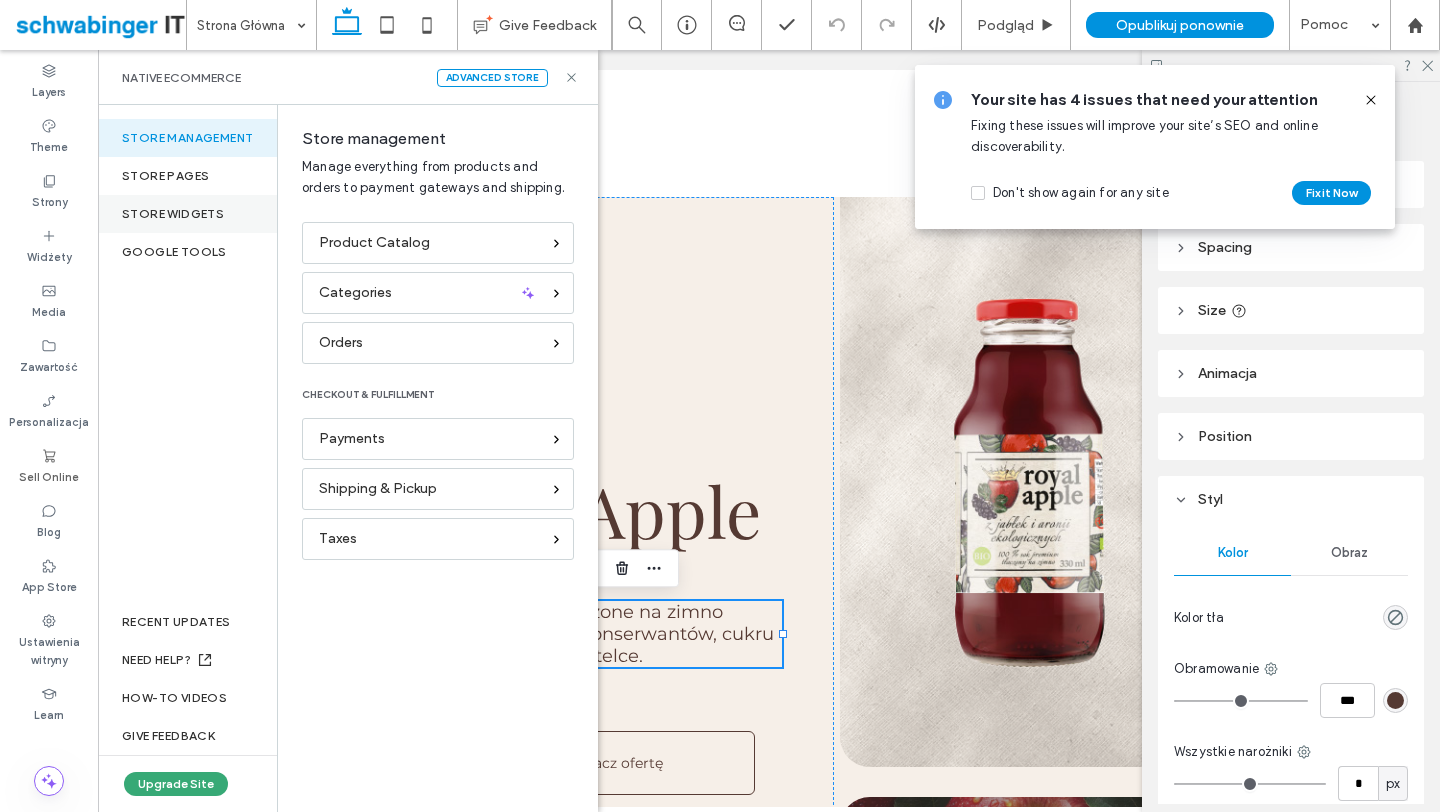 click on "store widgets" at bounding box center [187, 214] 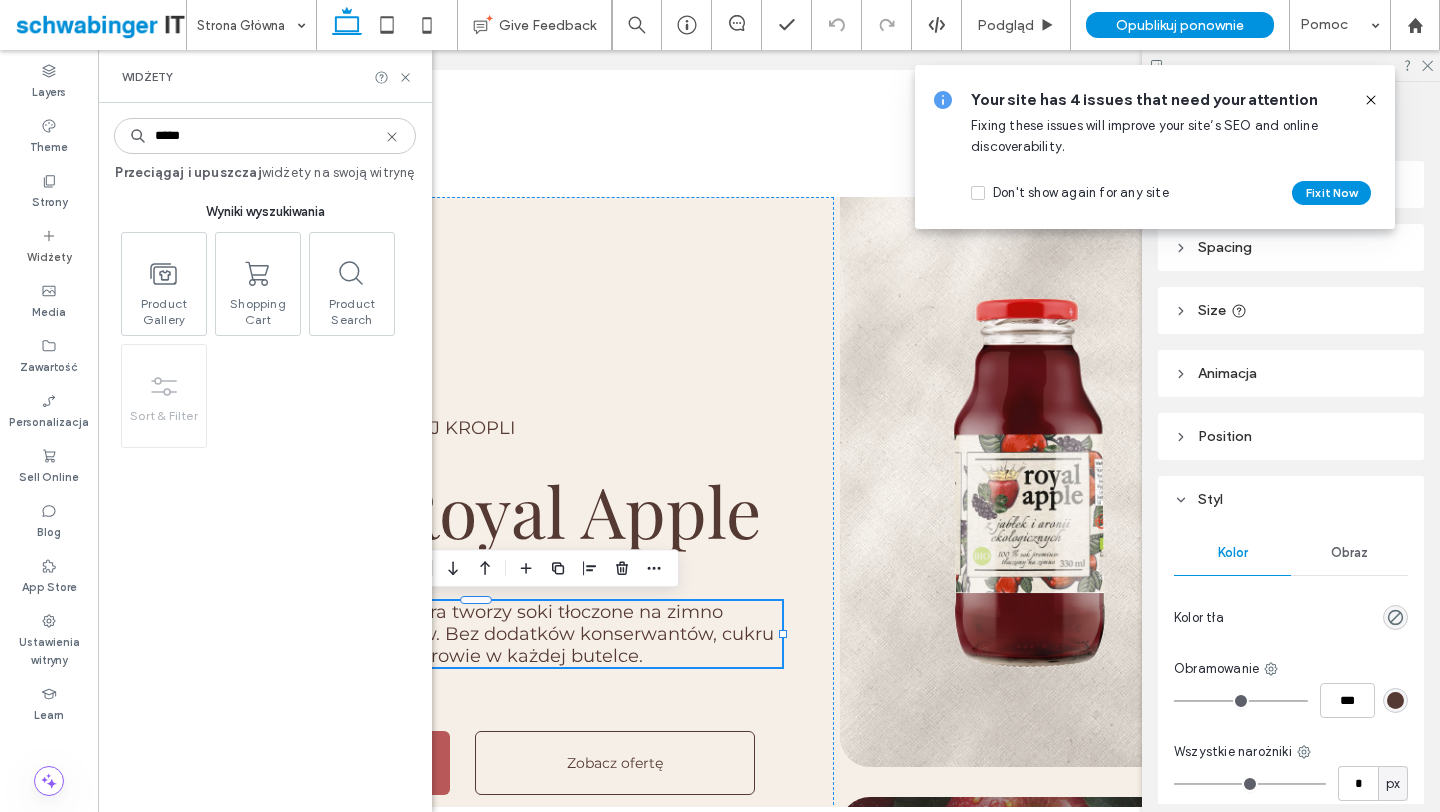click 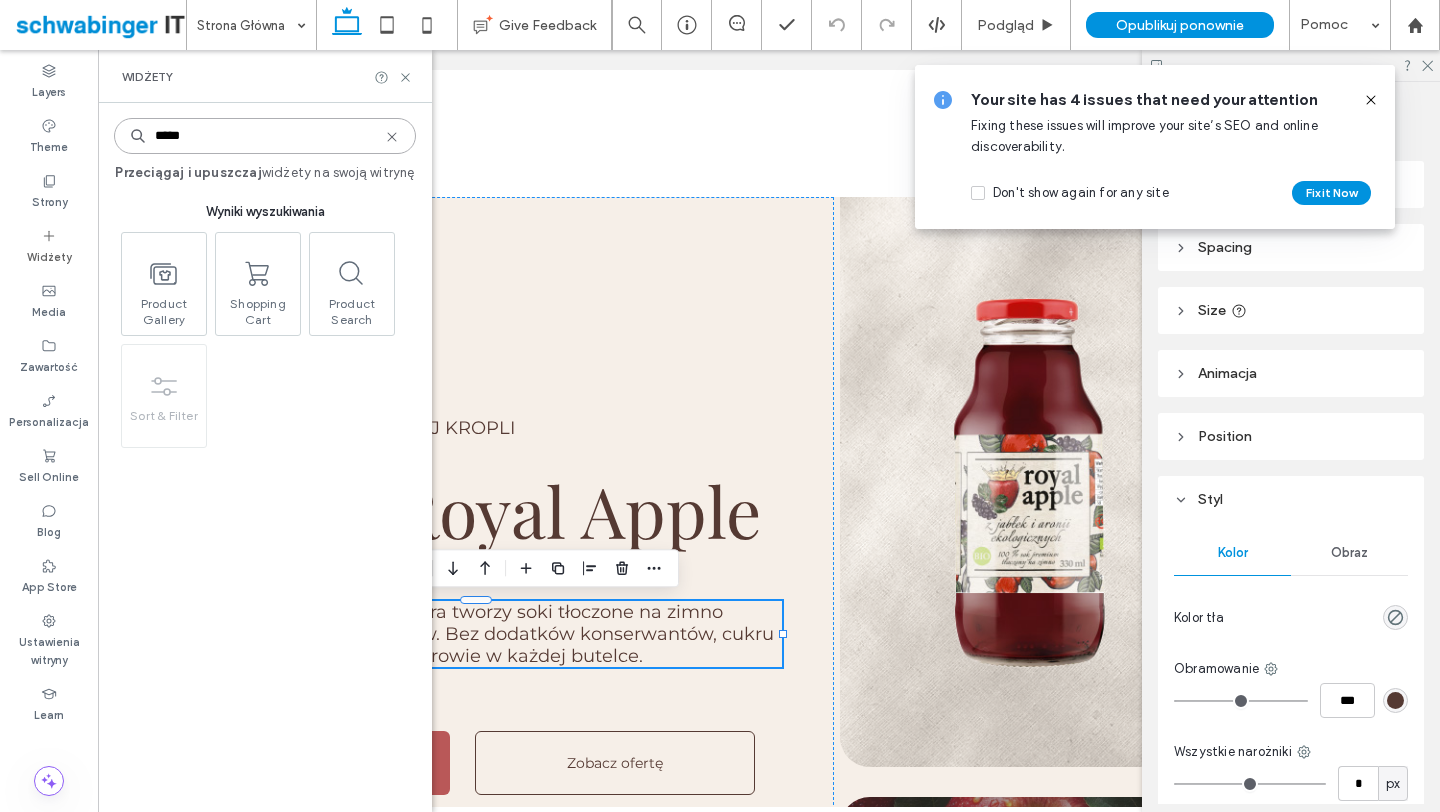 type 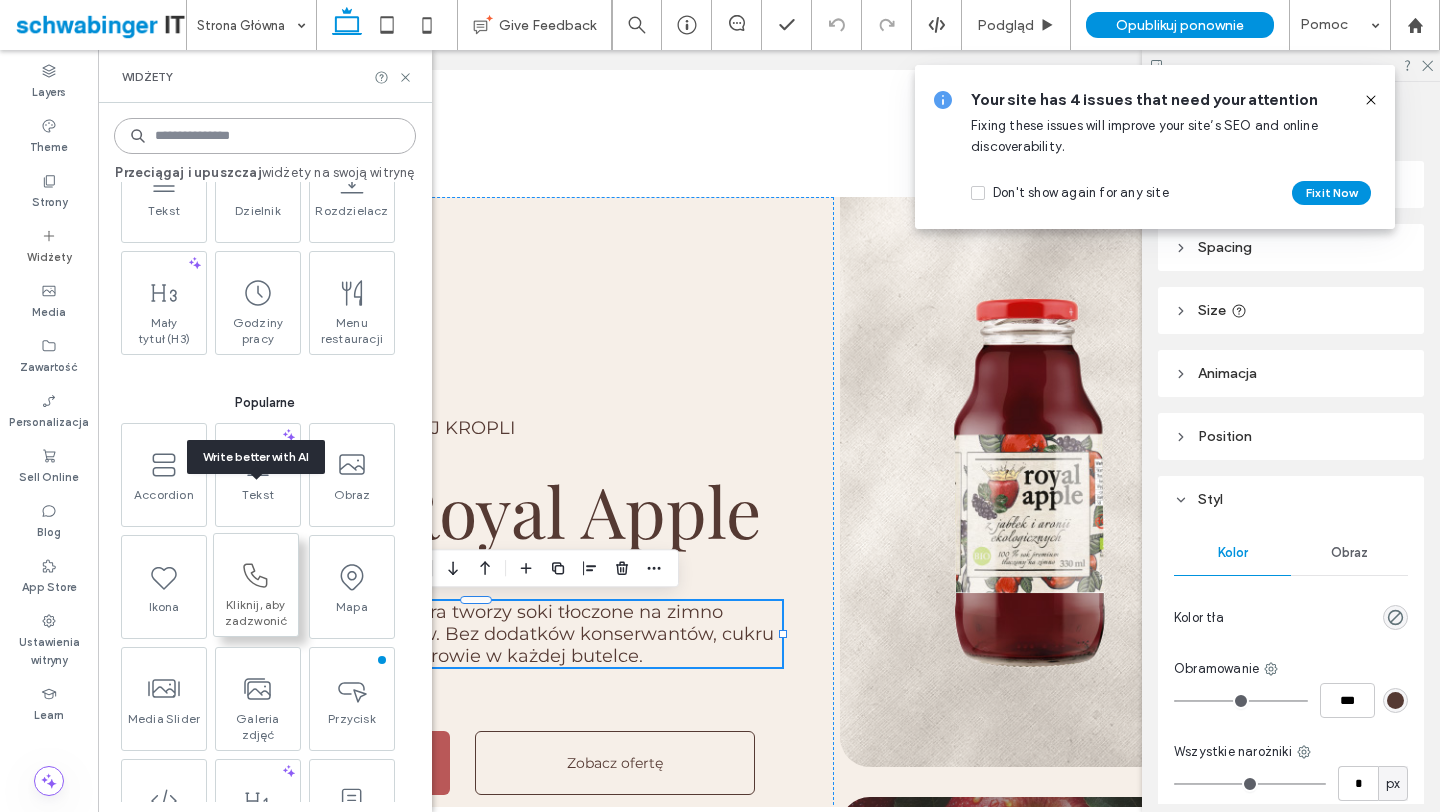 scroll, scrollTop: 134, scrollLeft: 0, axis: vertical 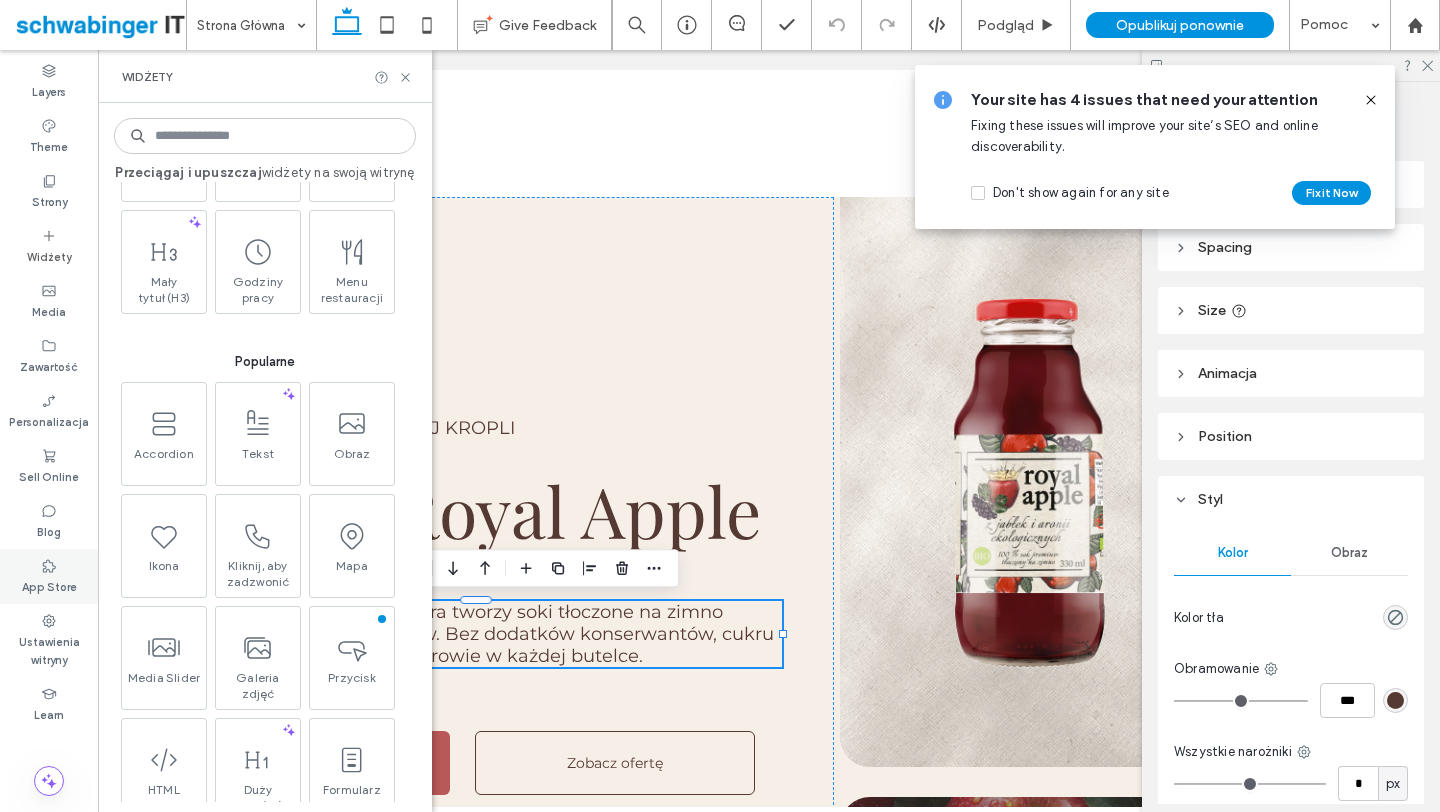 click on "App Store" at bounding box center (49, 585) 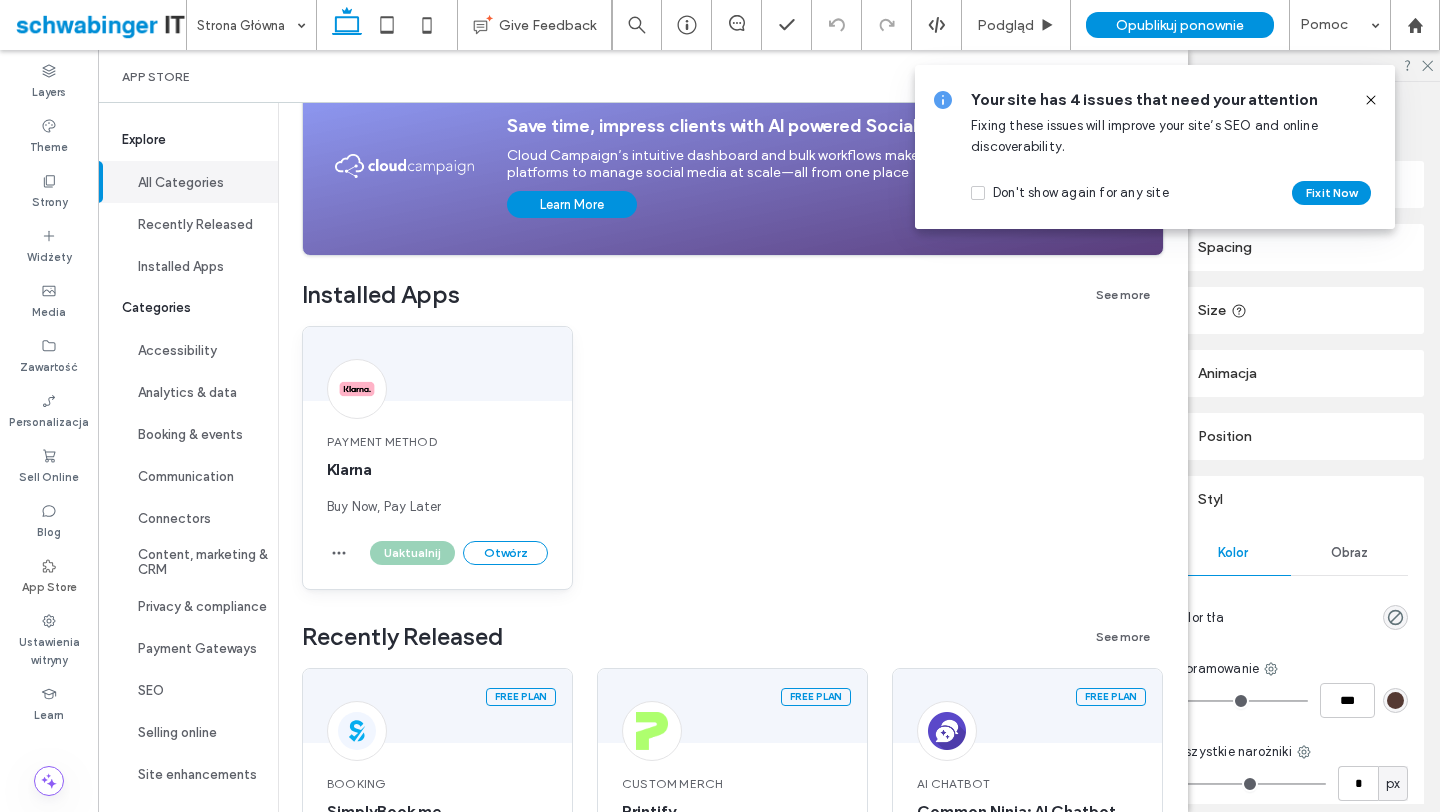 scroll, scrollTop: 0, scrollLeft: 0, axis: both 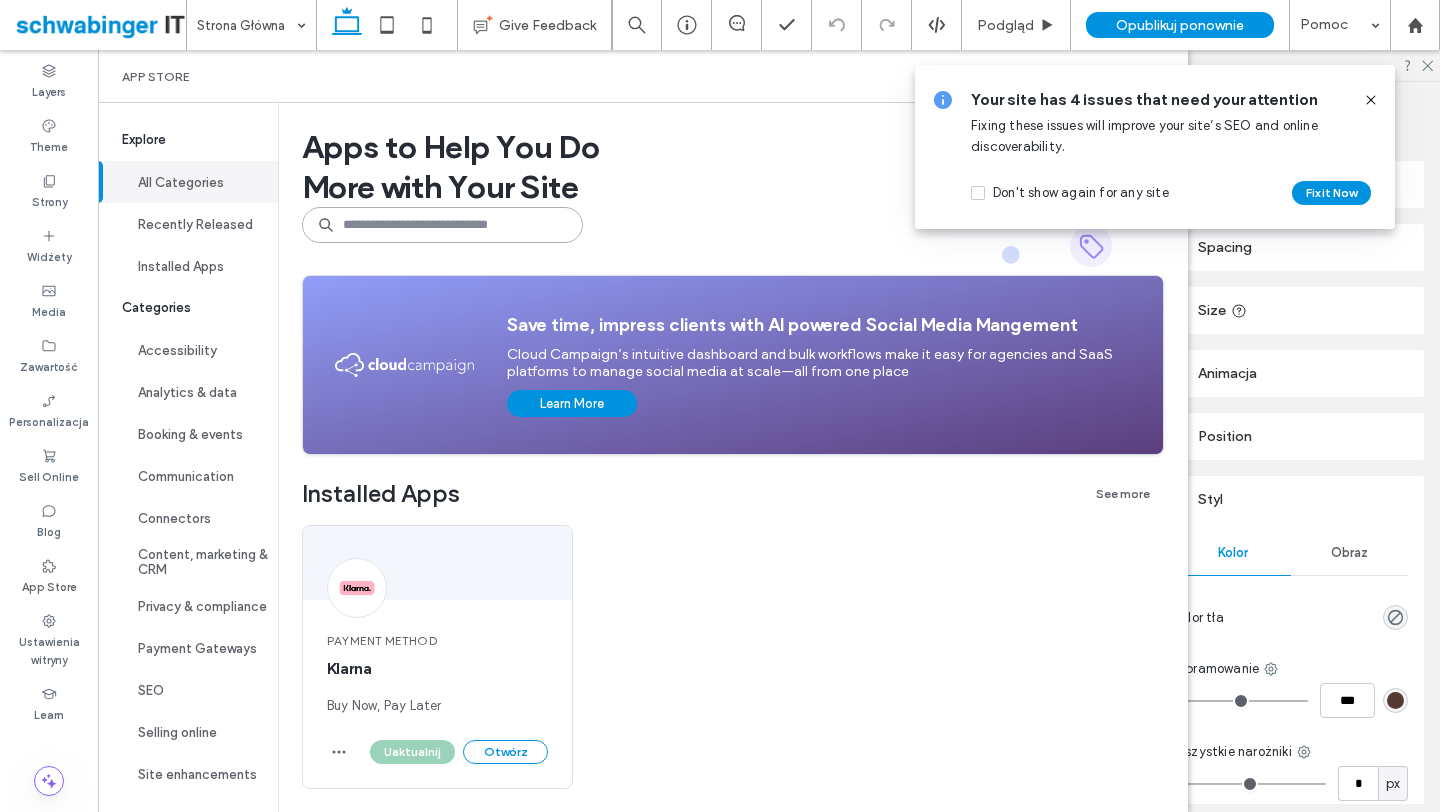 click at bounding box center (442, 225) 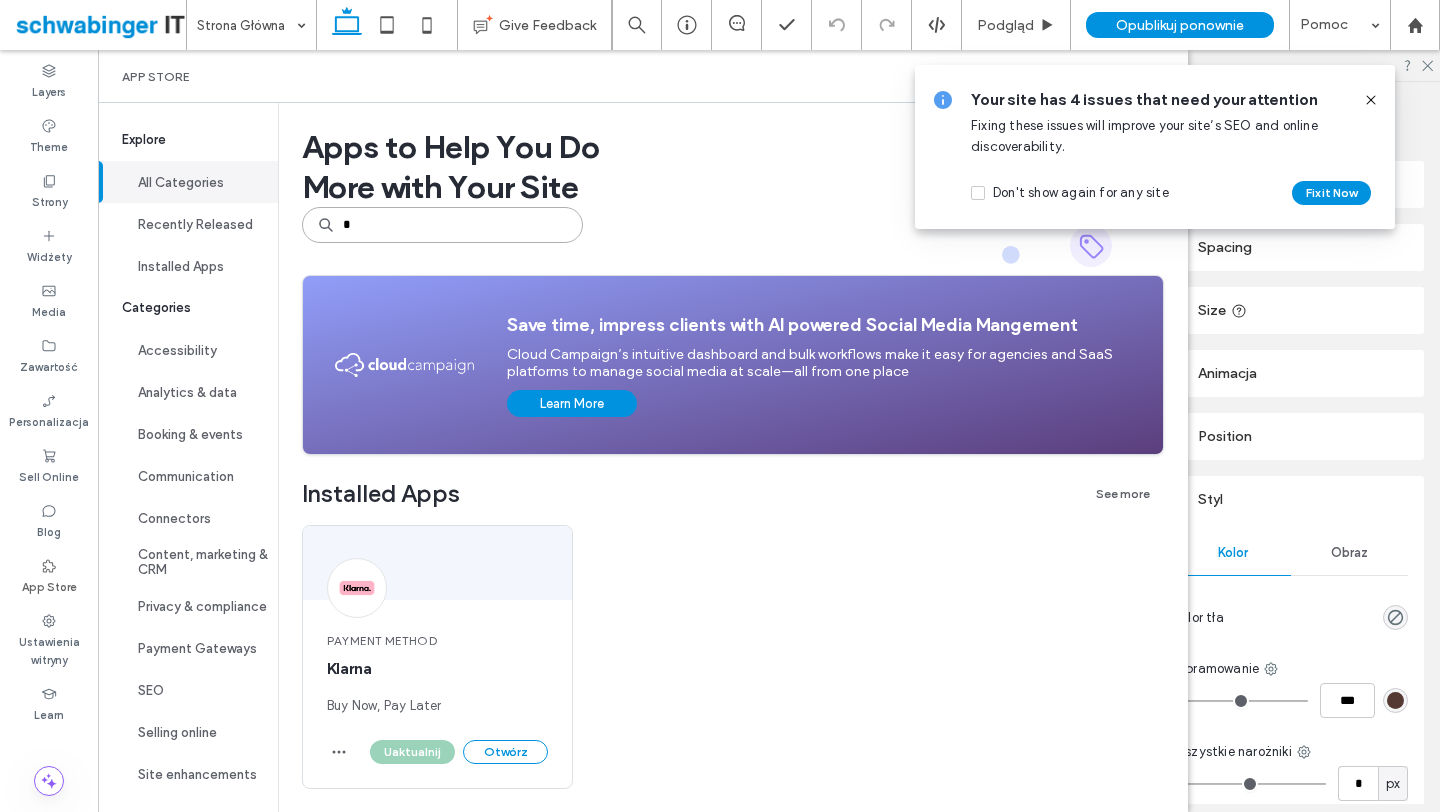 type on "*" 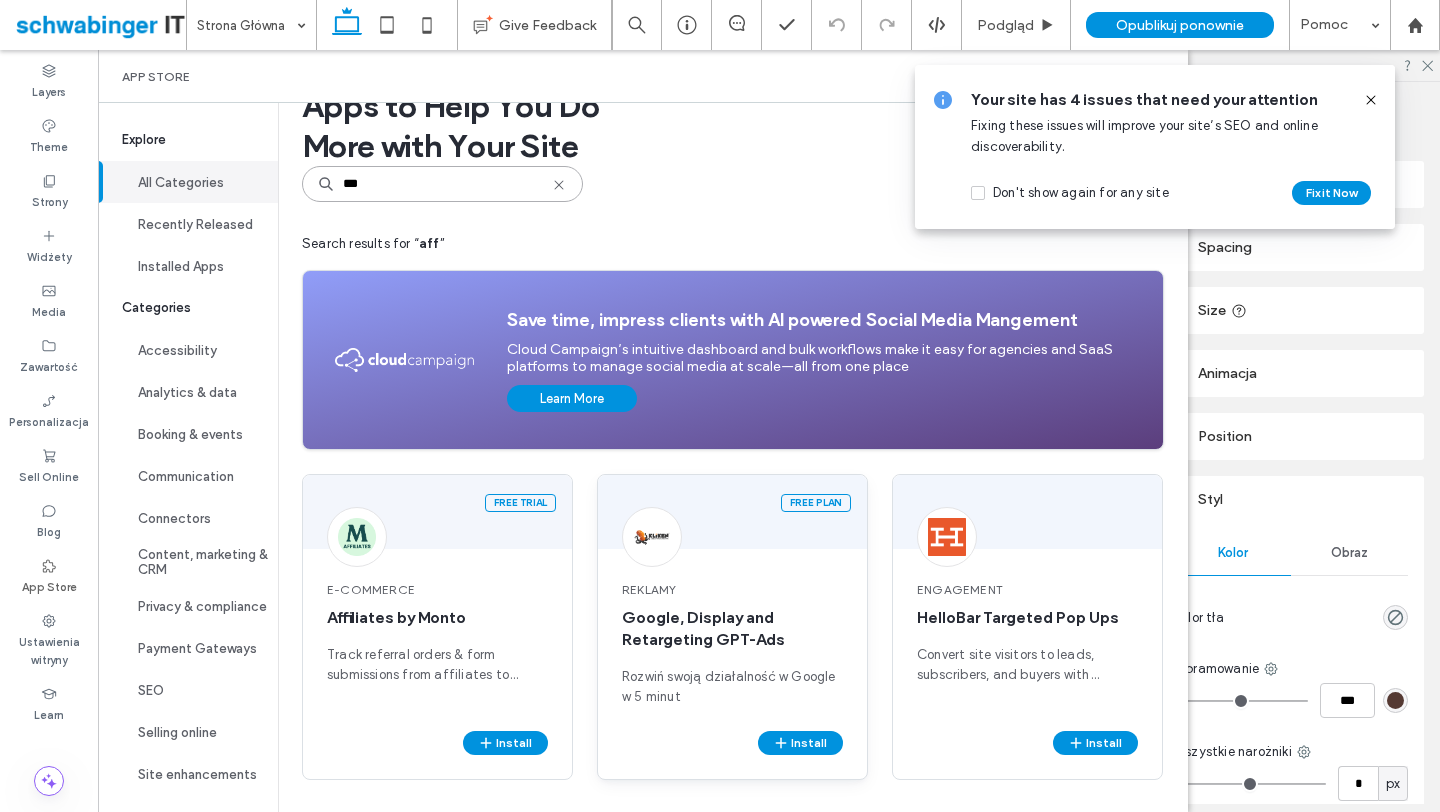 scroll, scrollTop: 0, scrollLeft: 0, axis: both 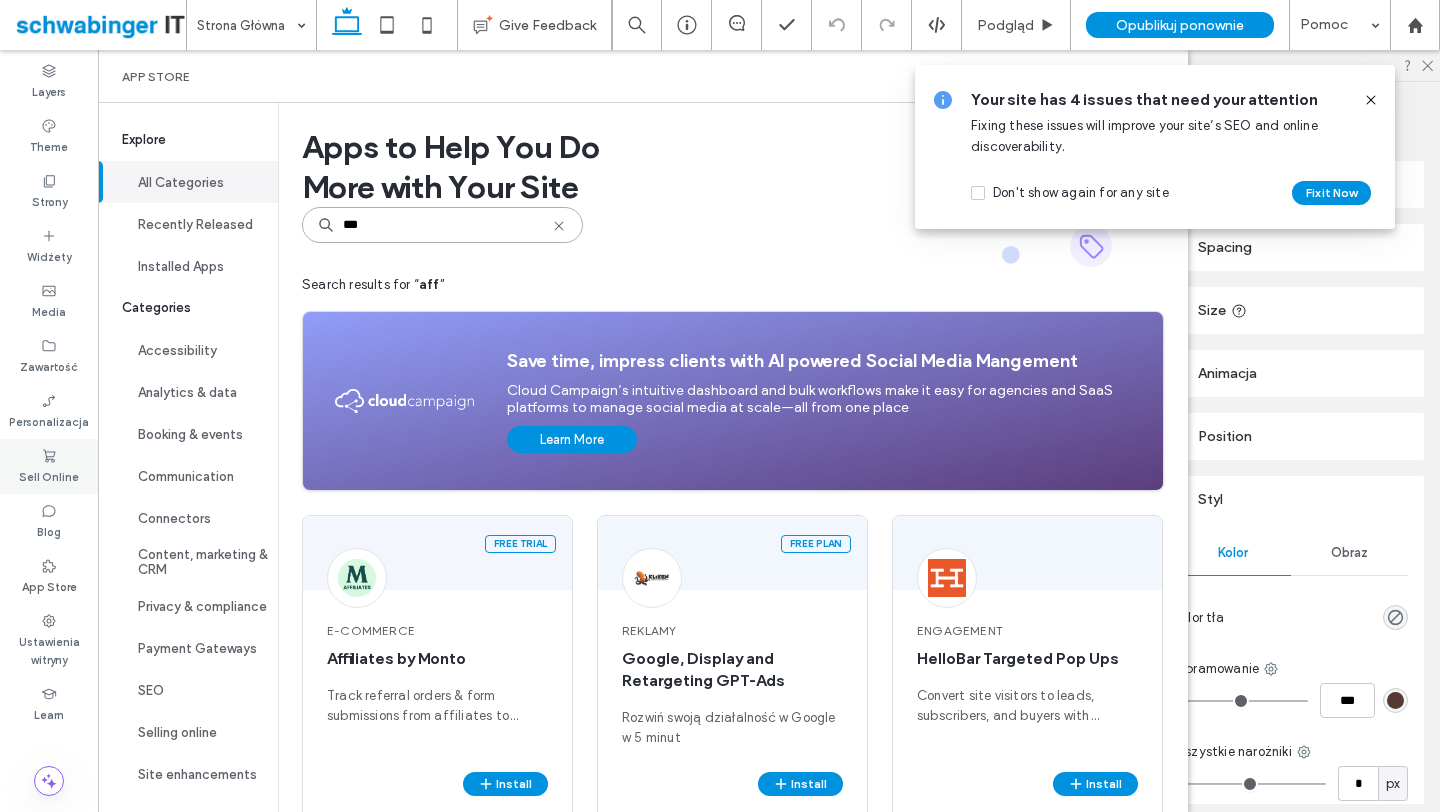 type on "***" 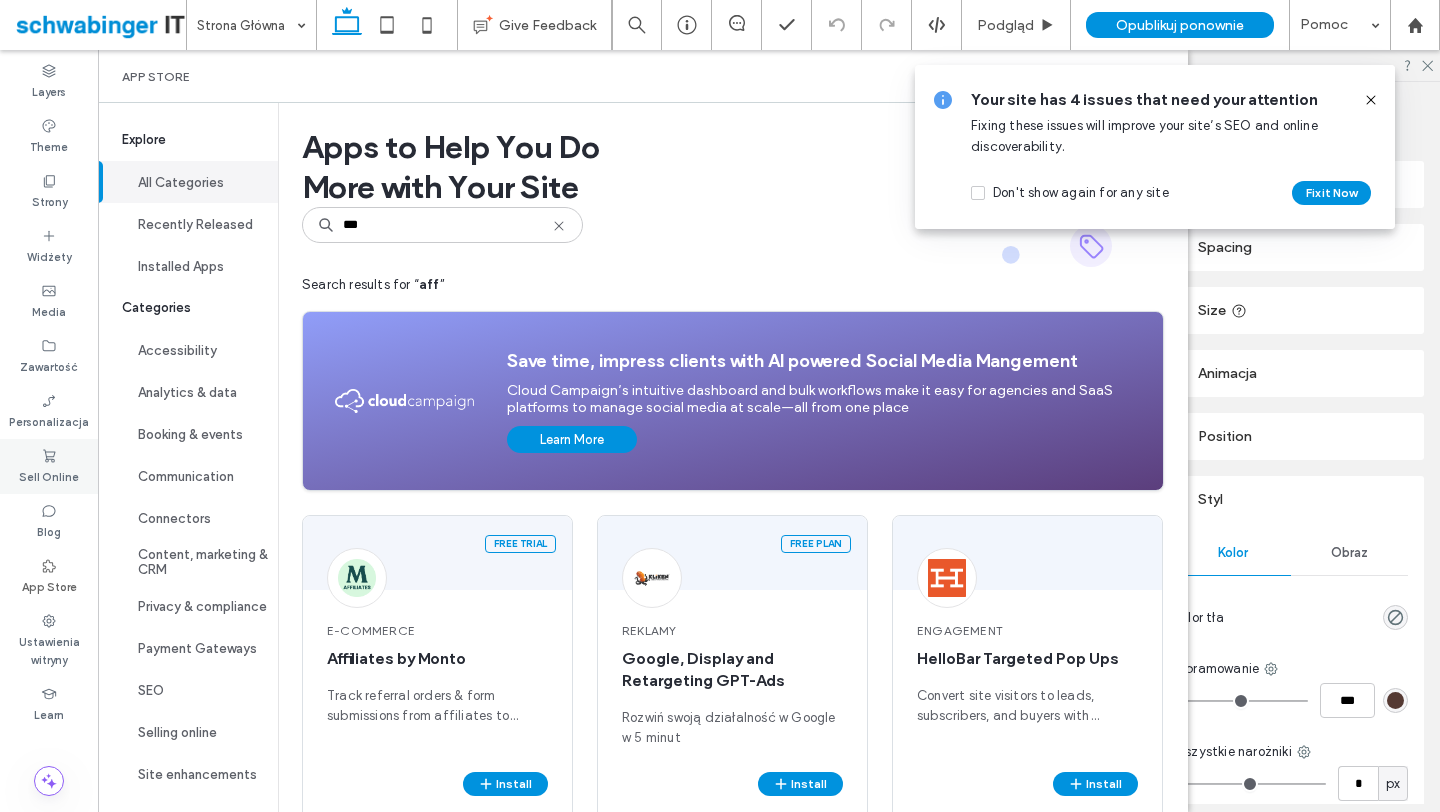 click on "Sell Online" at bounding box center [49, 475] 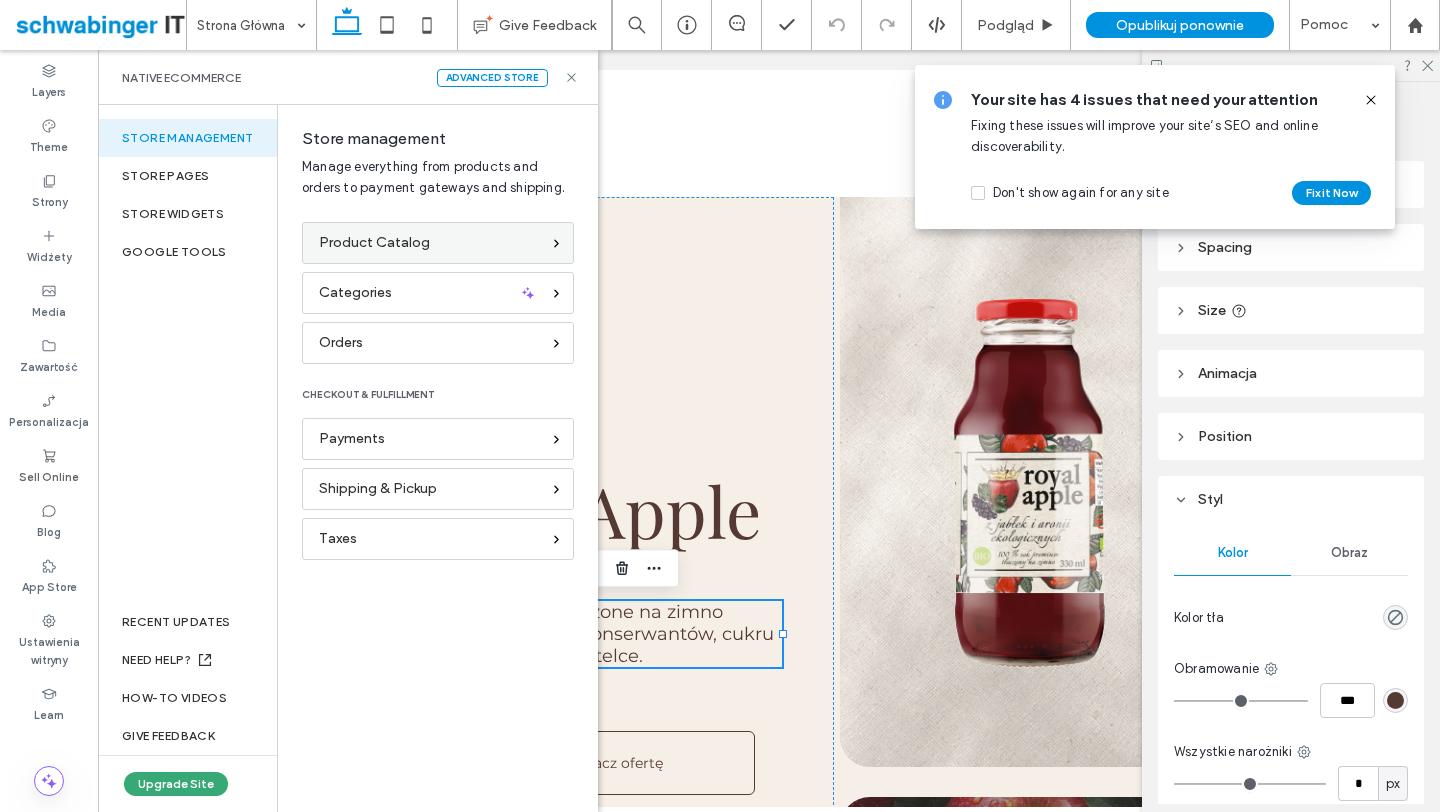click on "Product Catalog" at bounding box center (374, 243) 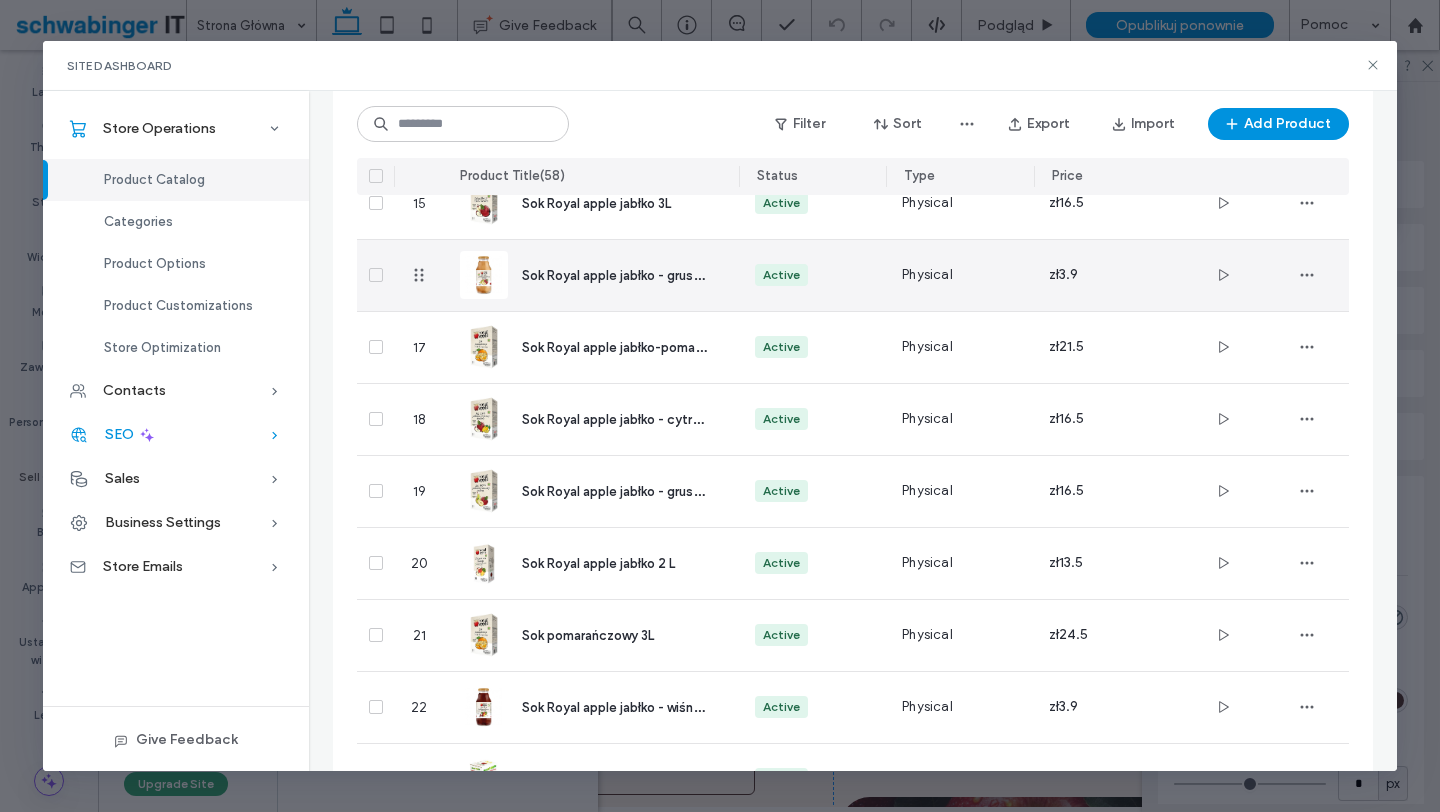 scroll, scrollTop: 1257, scrollLeft: 0, axis: vertical 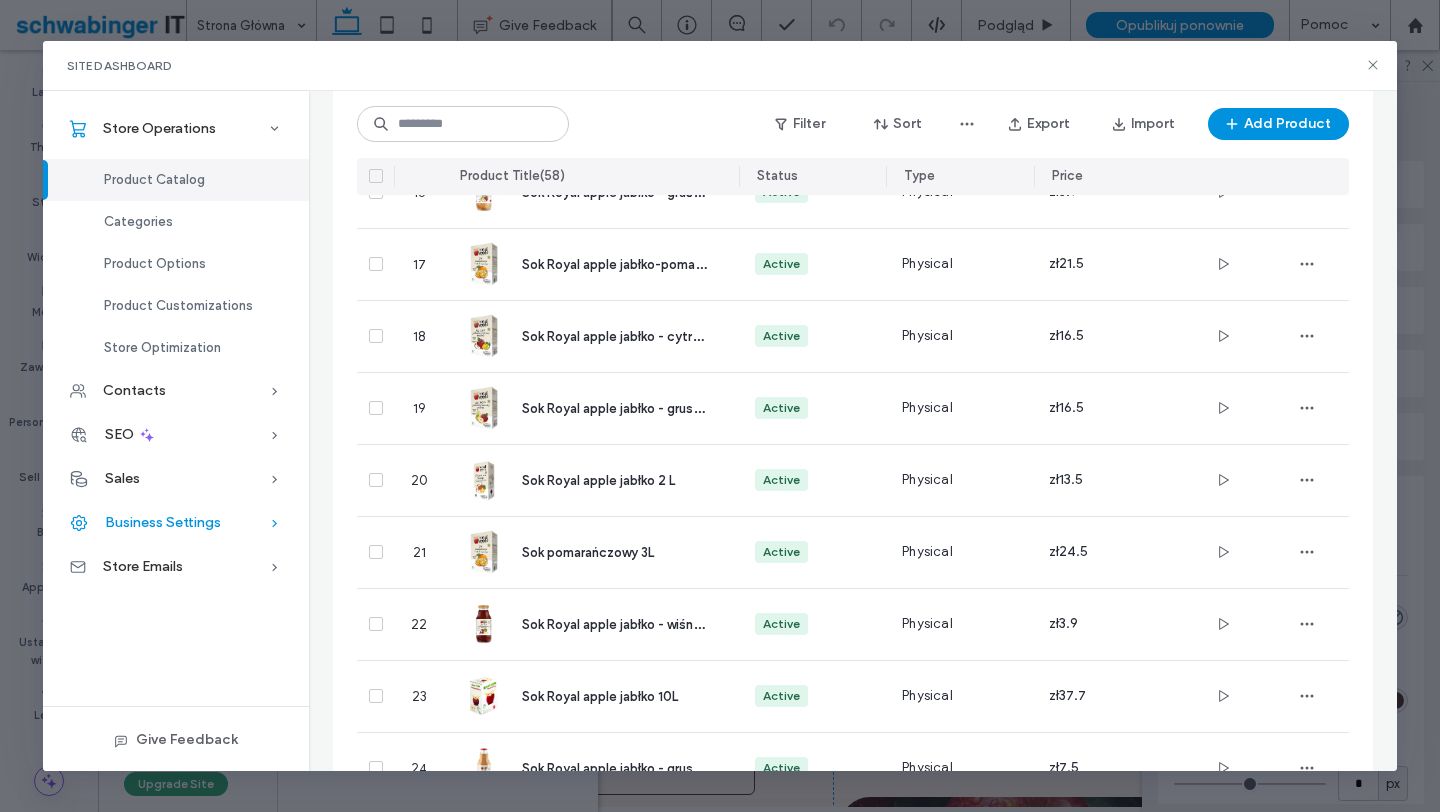 click on "Business Settings" at bounding box center (163, 522) 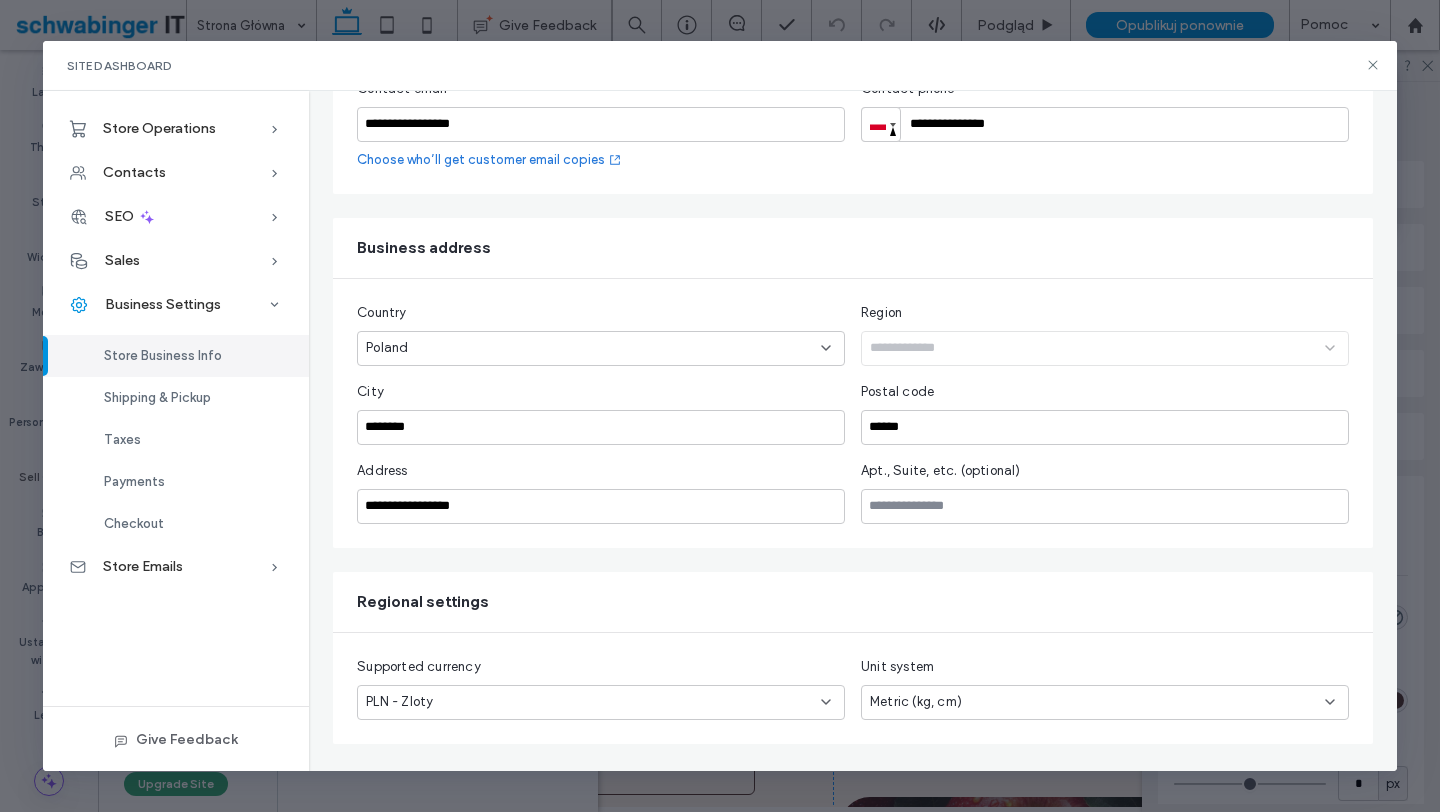 scroll, scrollTop: 318, scrollLeft: 0, axis: vertical 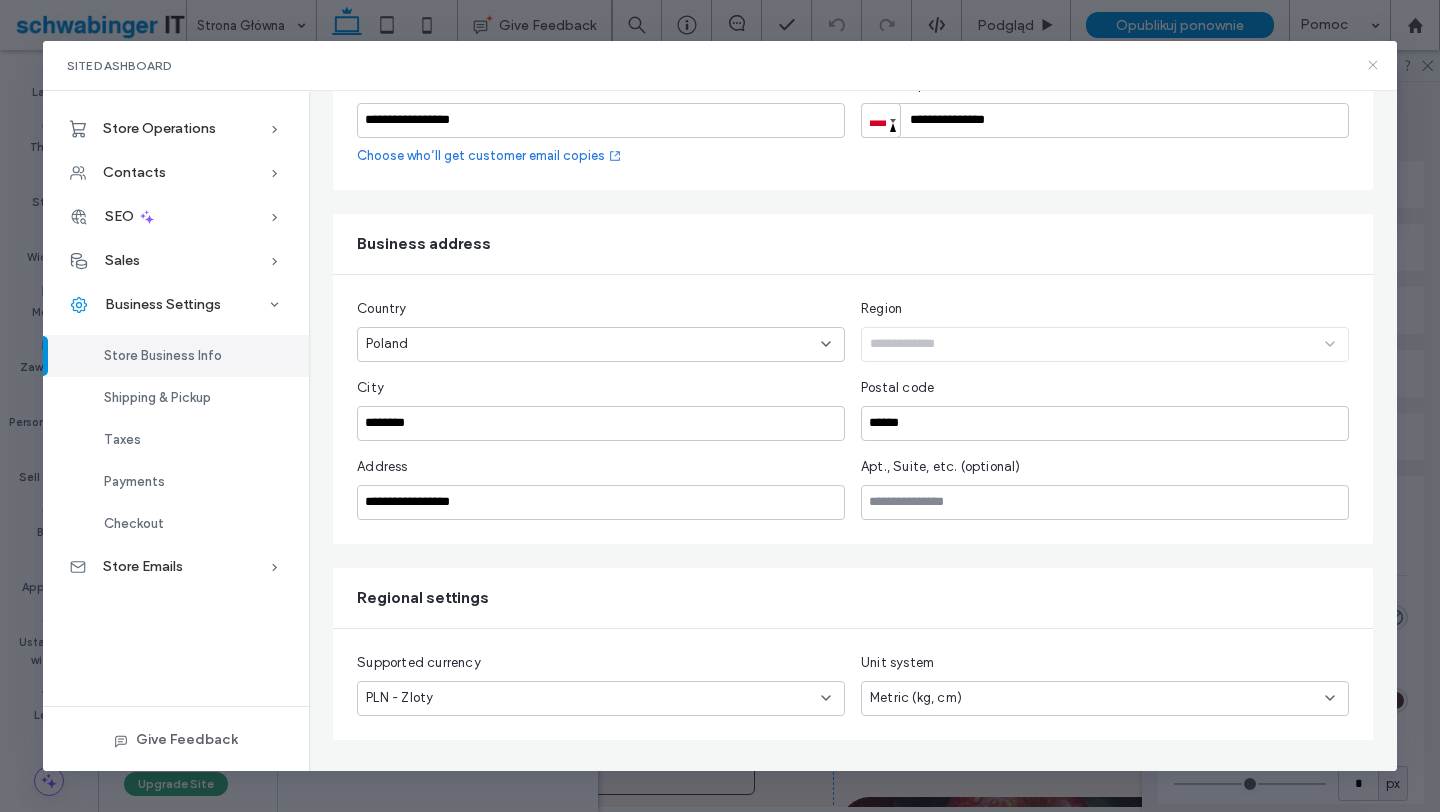 click 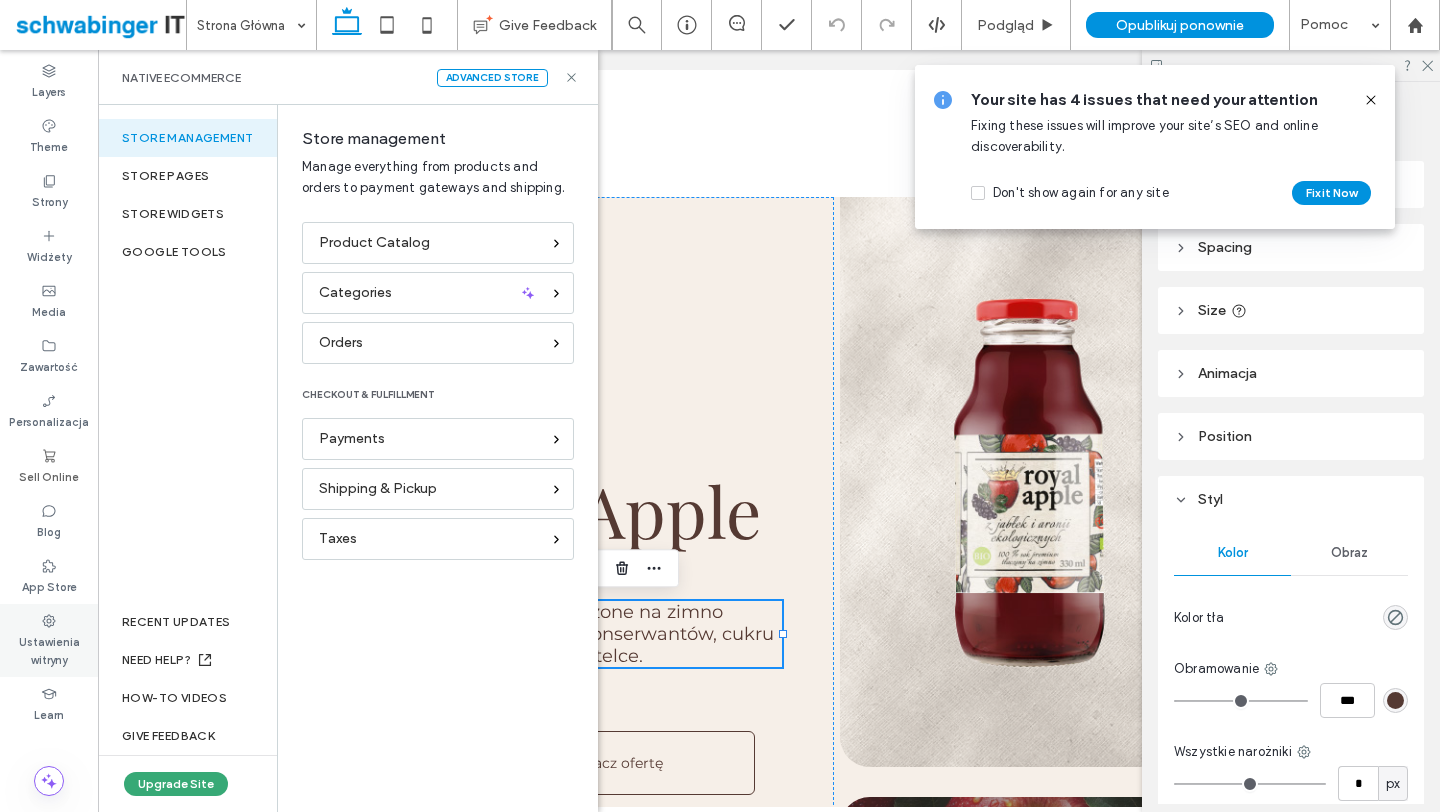click 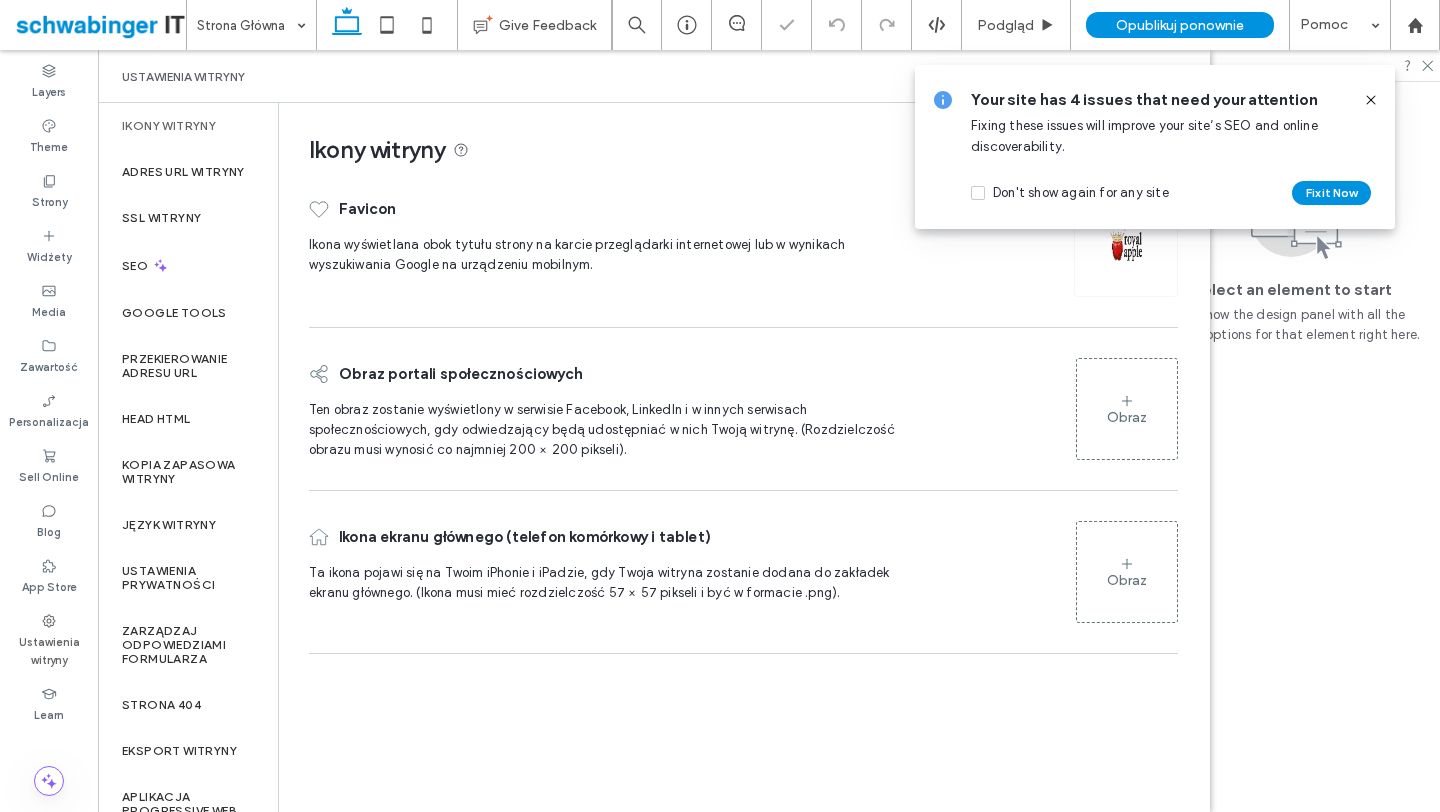 click on "store widgets" at bounding box center [187, 214] 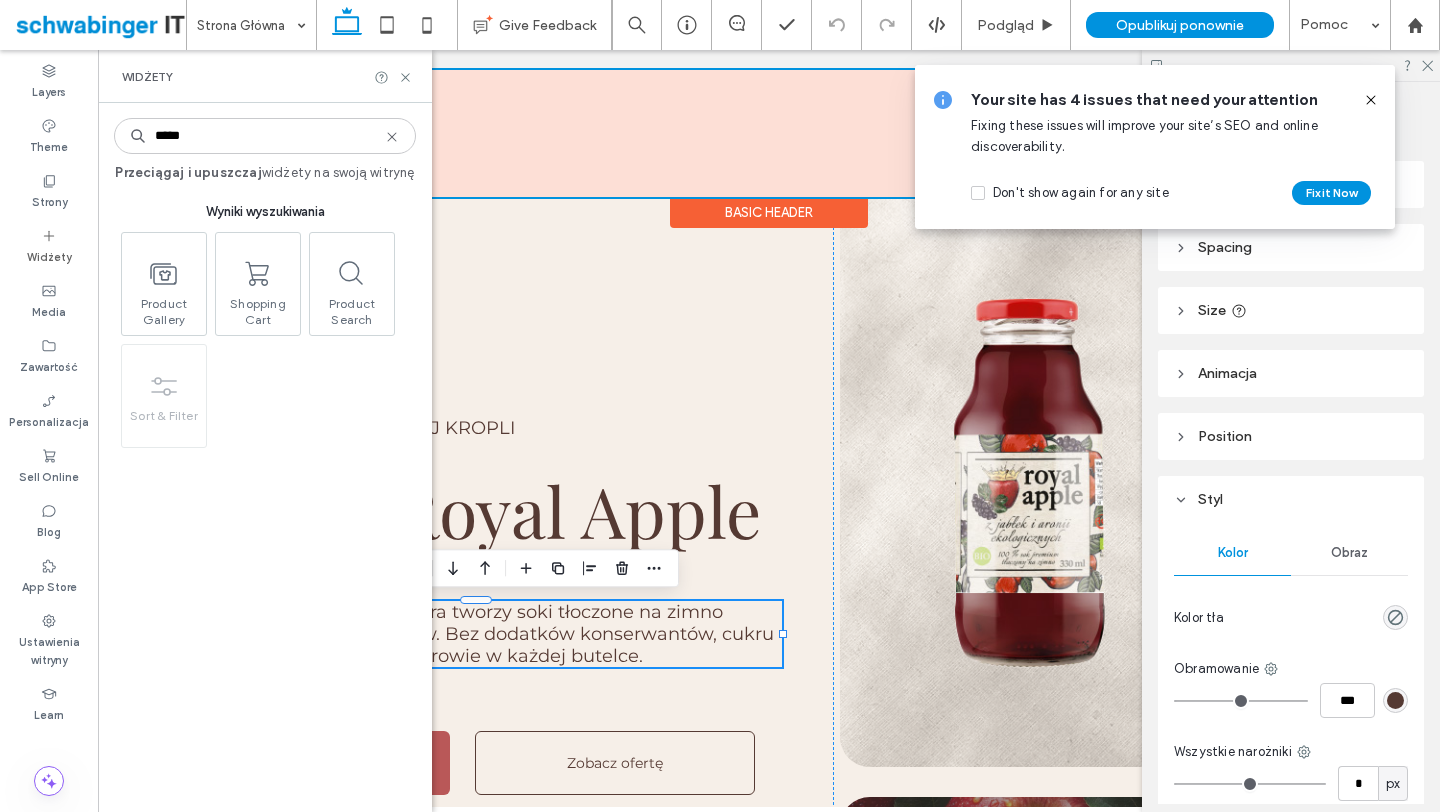 scroll, scrollTop: 0, scrollLeft: 0, axis: both 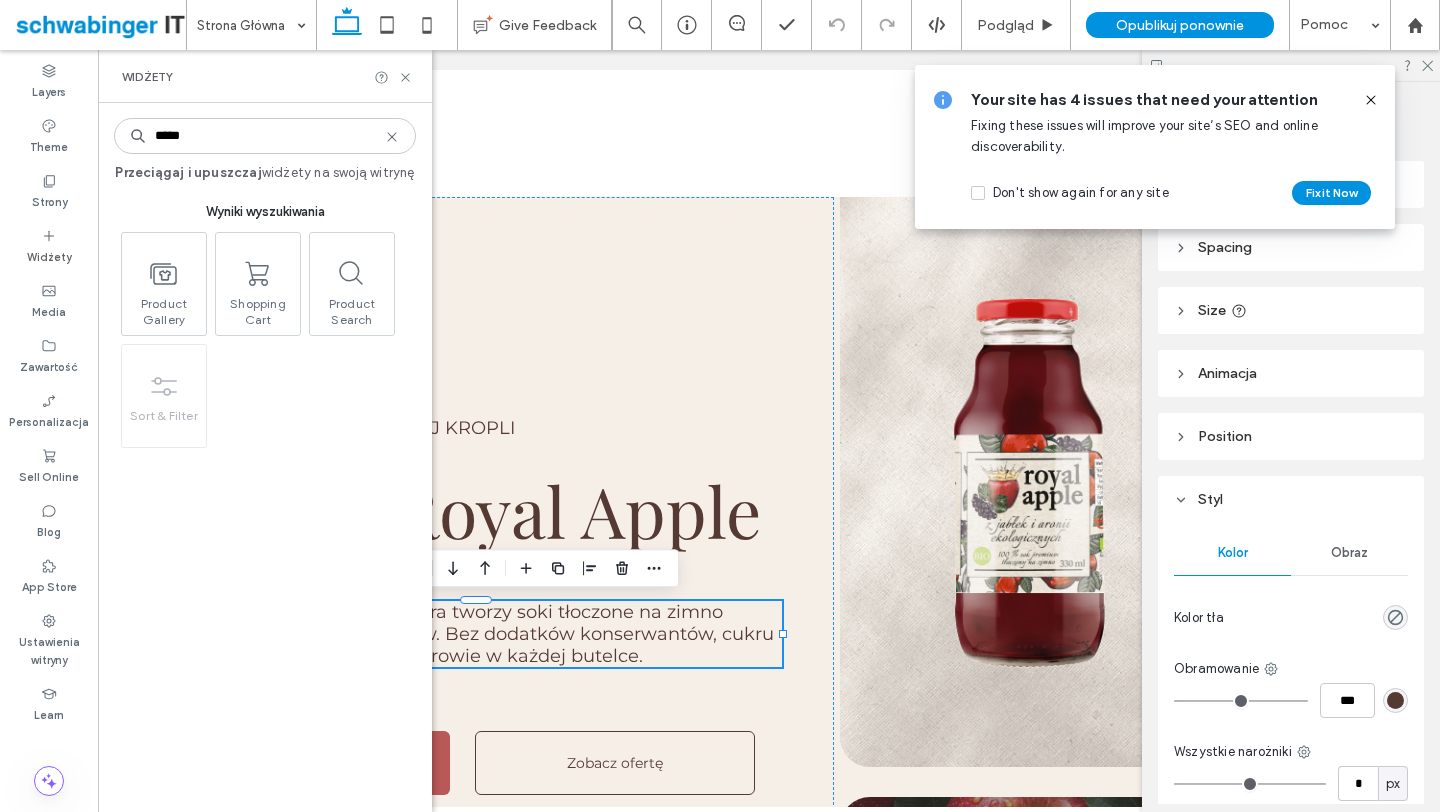 click 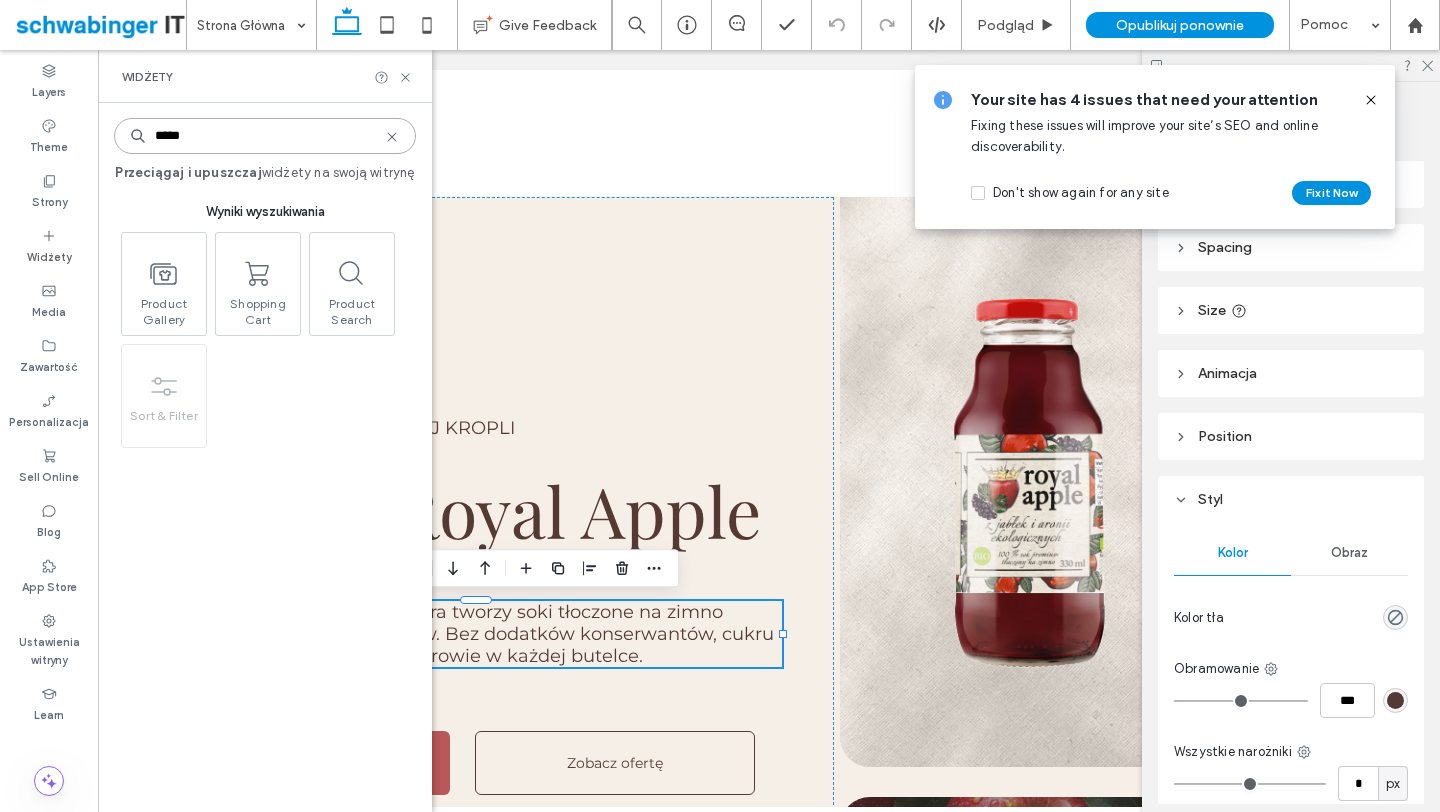type 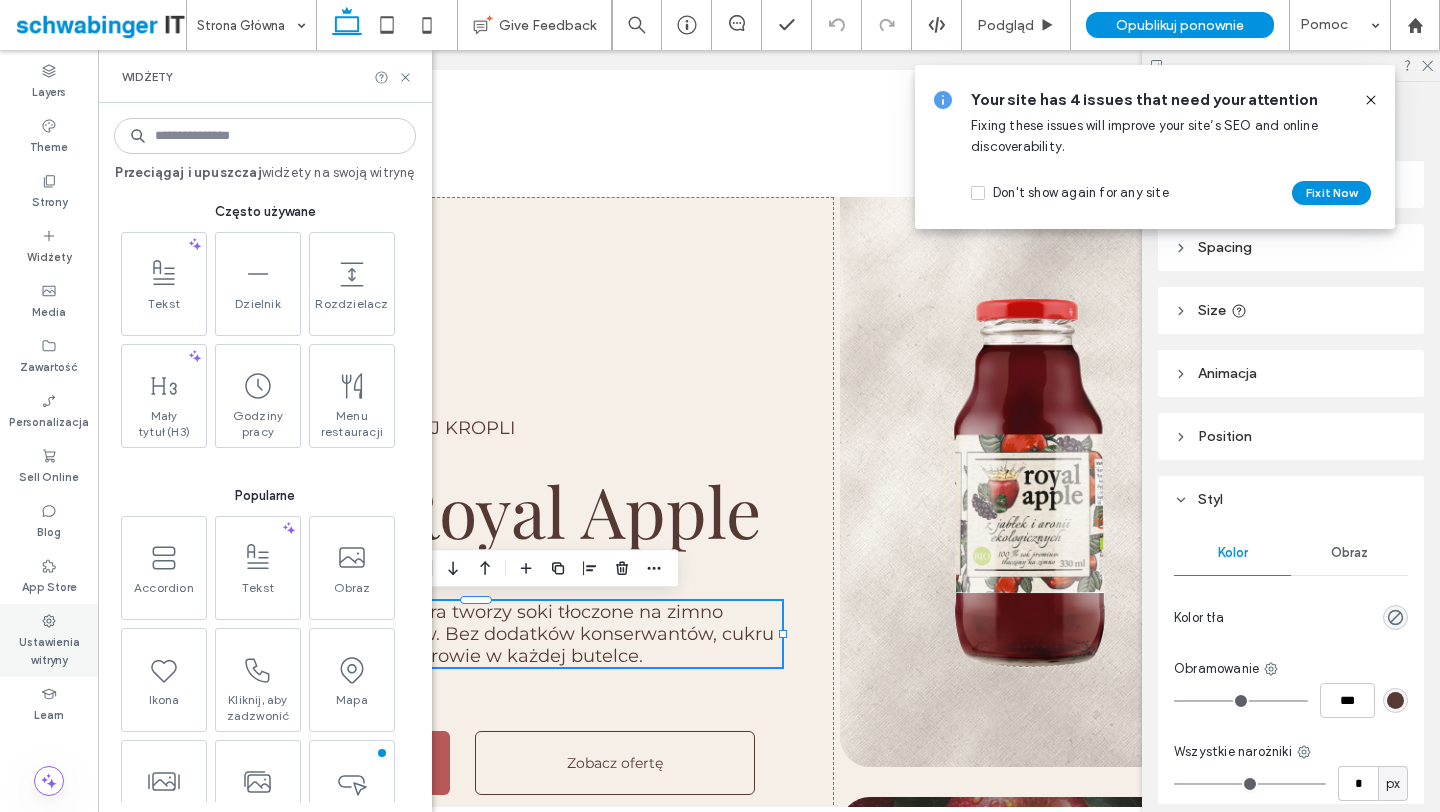 click on "Ustawienia witryny" at bounding box center (49, 640) 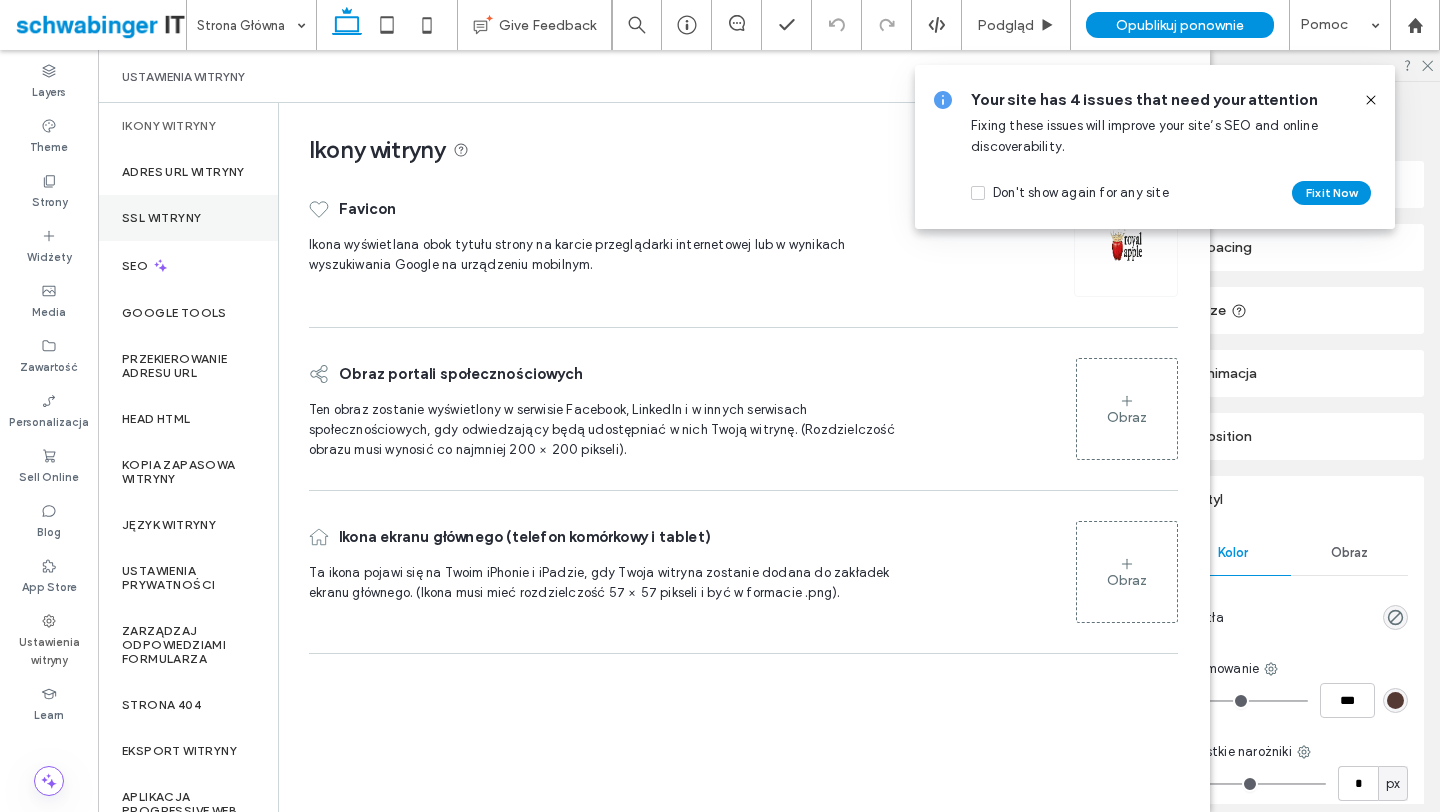 click on "SSL witryny" at bounding box center (161, 218) 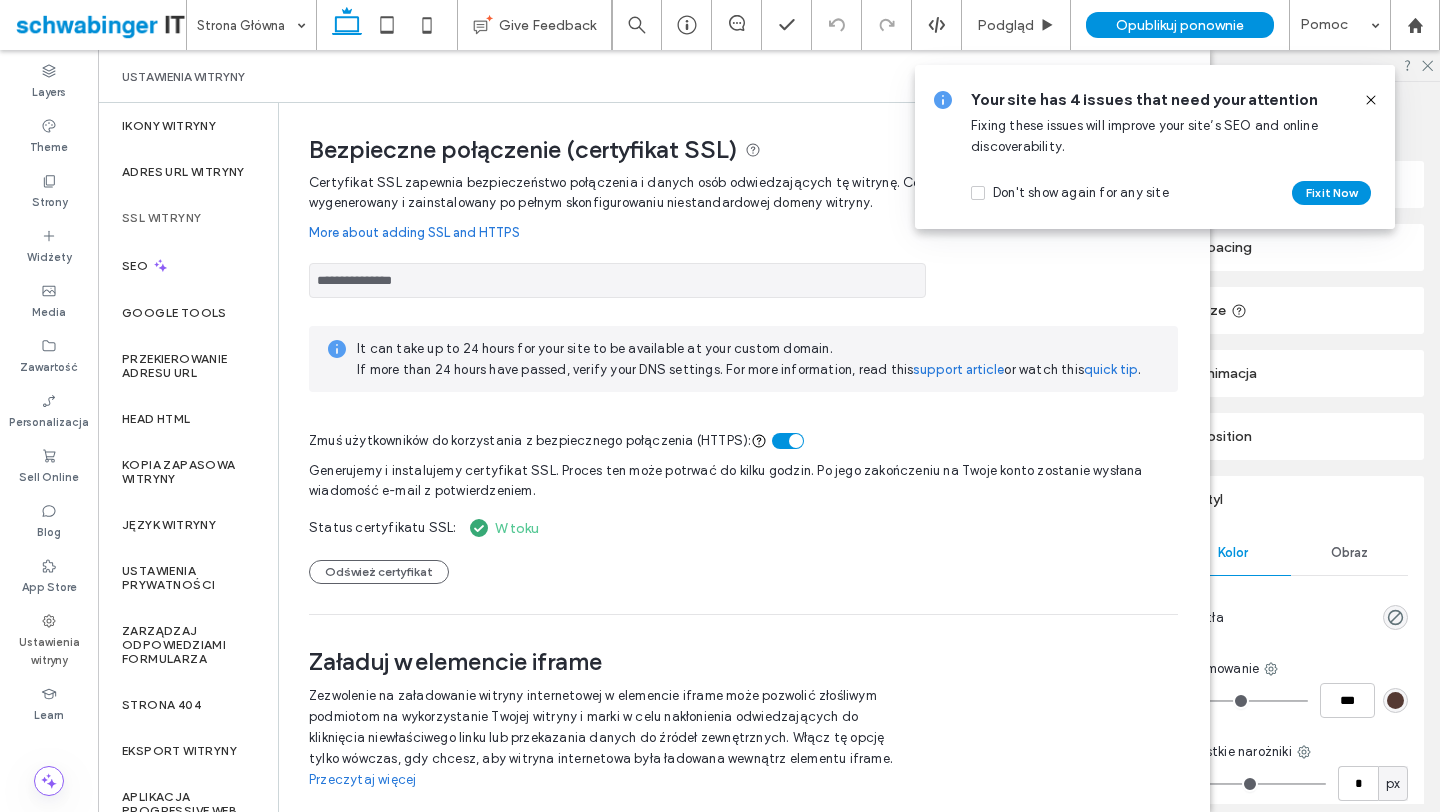 scroll, scrollTop: 45, scrollLeft: 0, axis: vertical 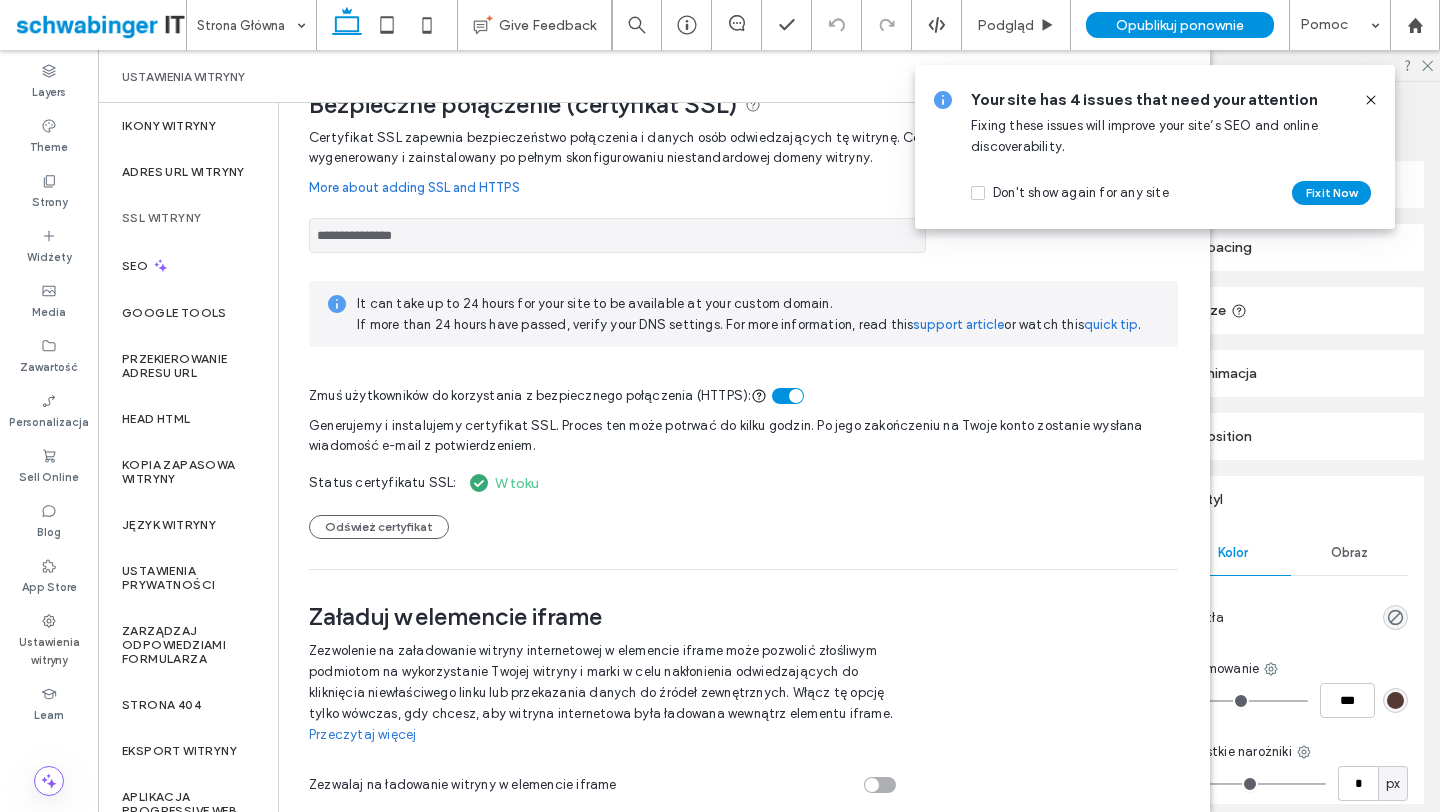 click 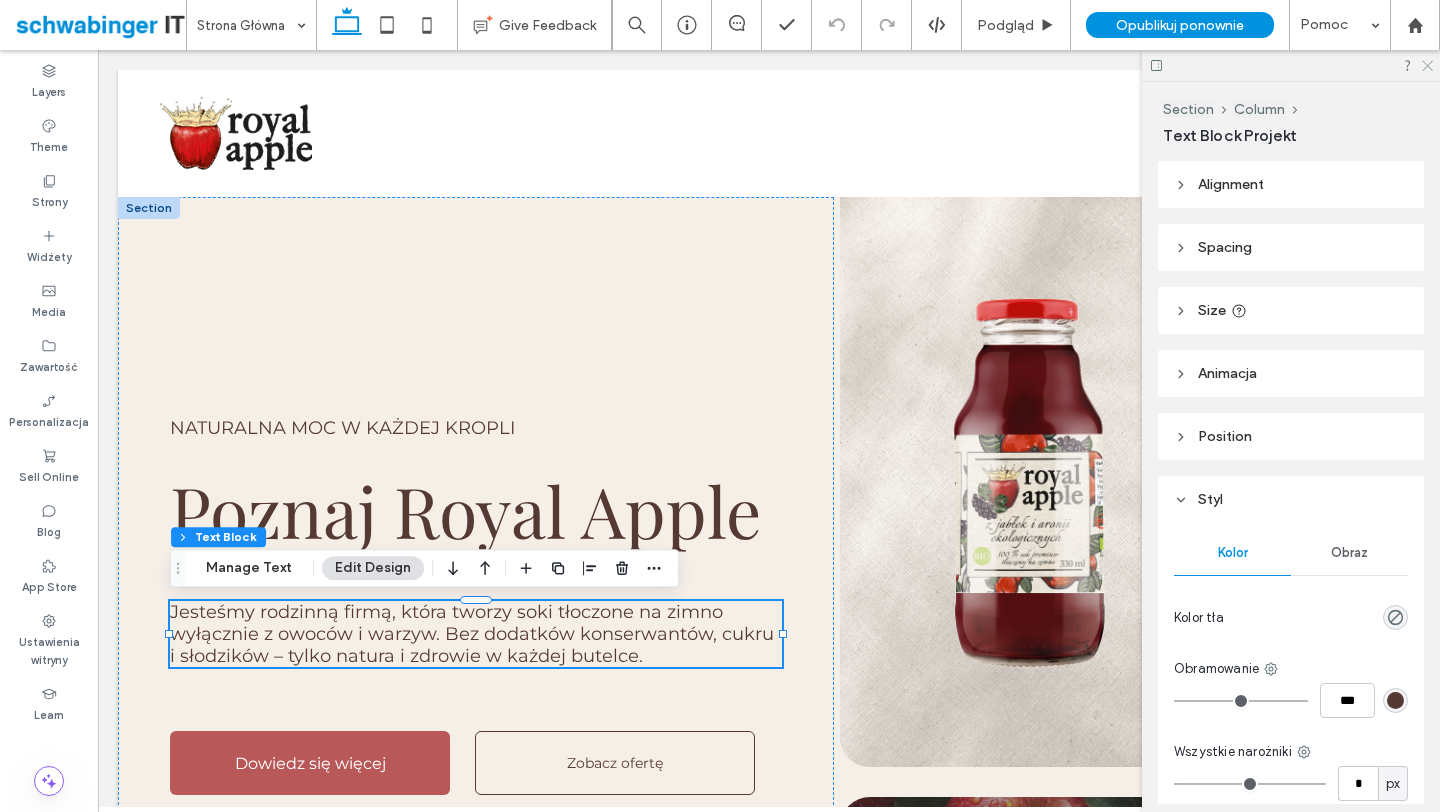 click 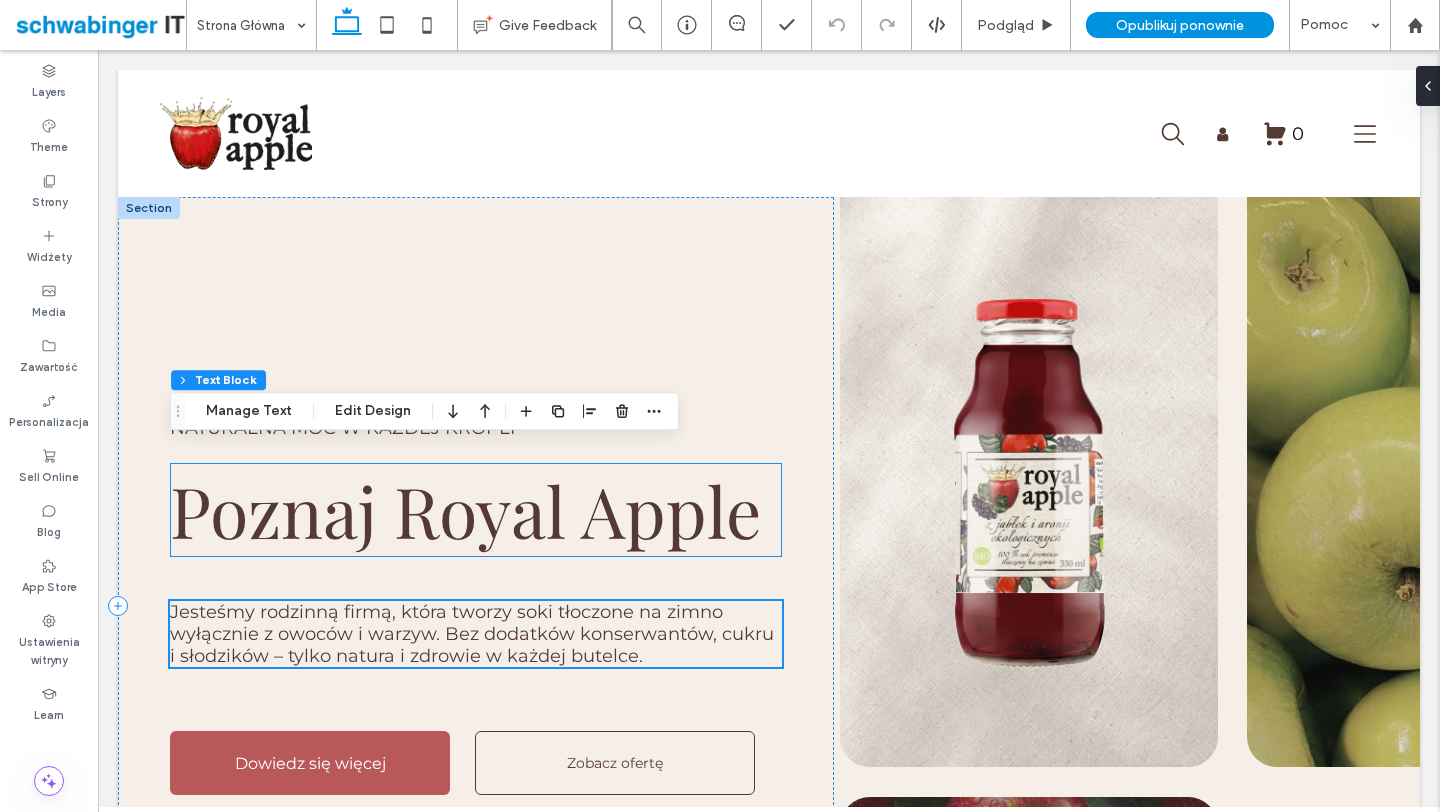 scroll, scrollTop: 578, scrollLeft: 0, axis: vertical 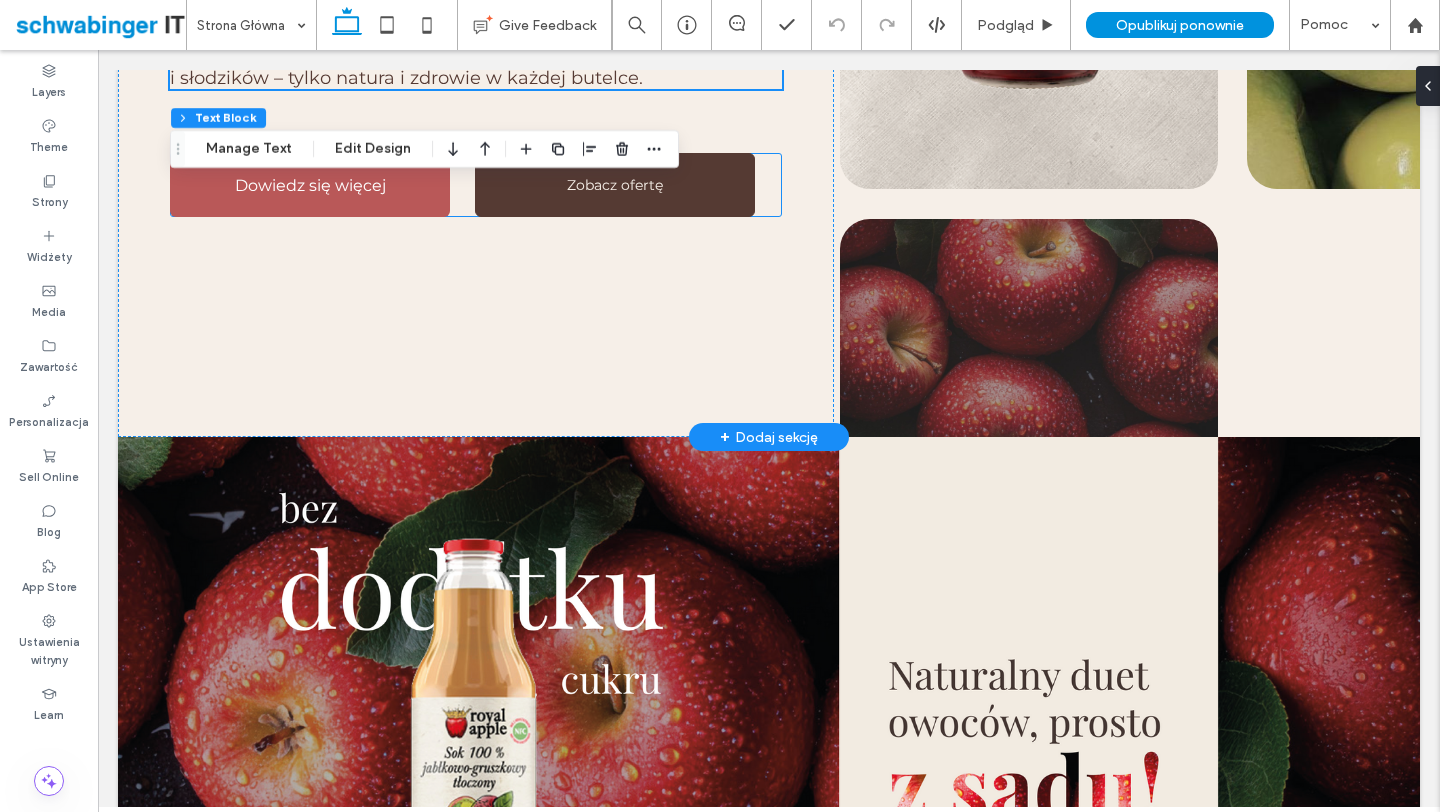 click on "Zobacz ofertę" at bounding box center [615, 185] 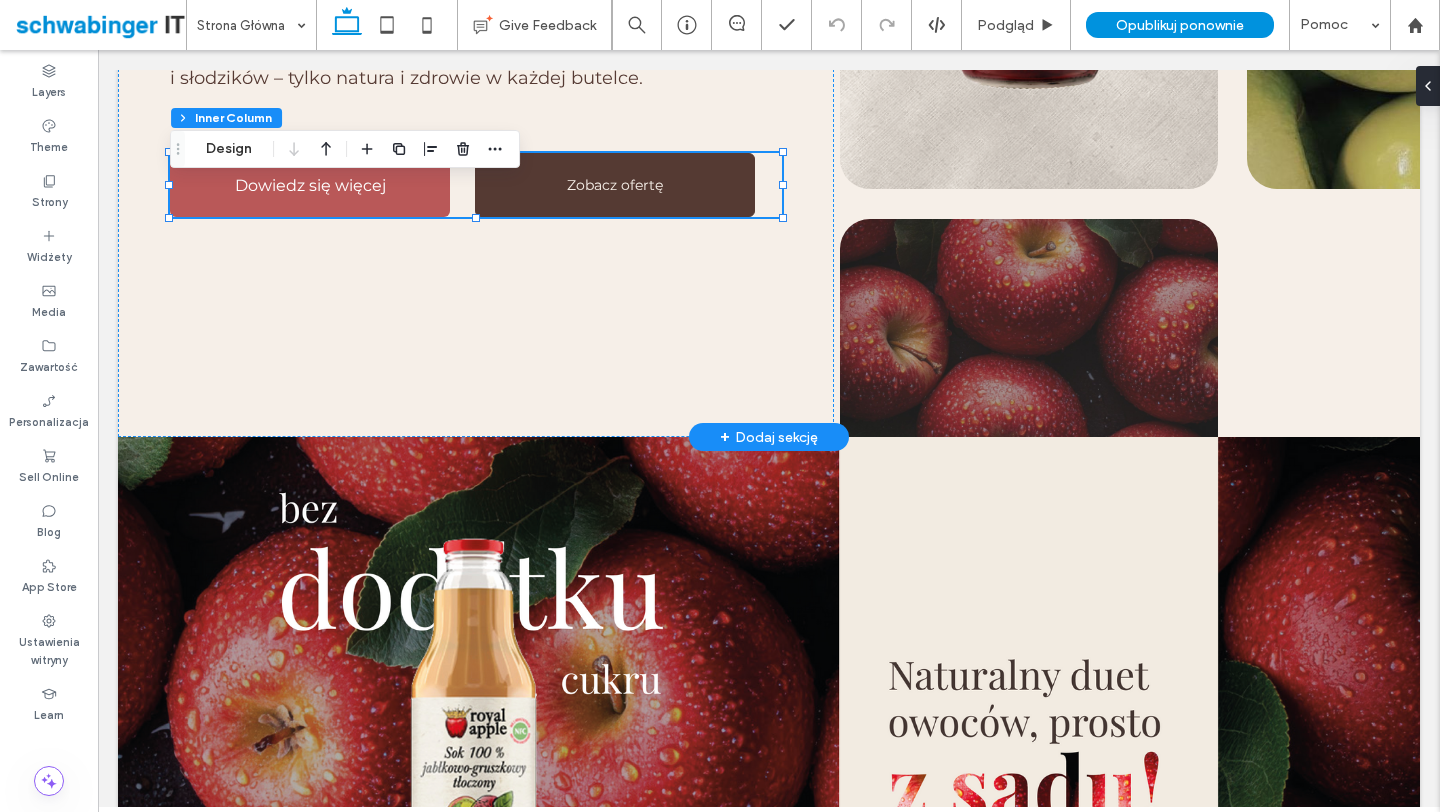 click on "Zobacz ofertę" at bounding box center (615, 185) 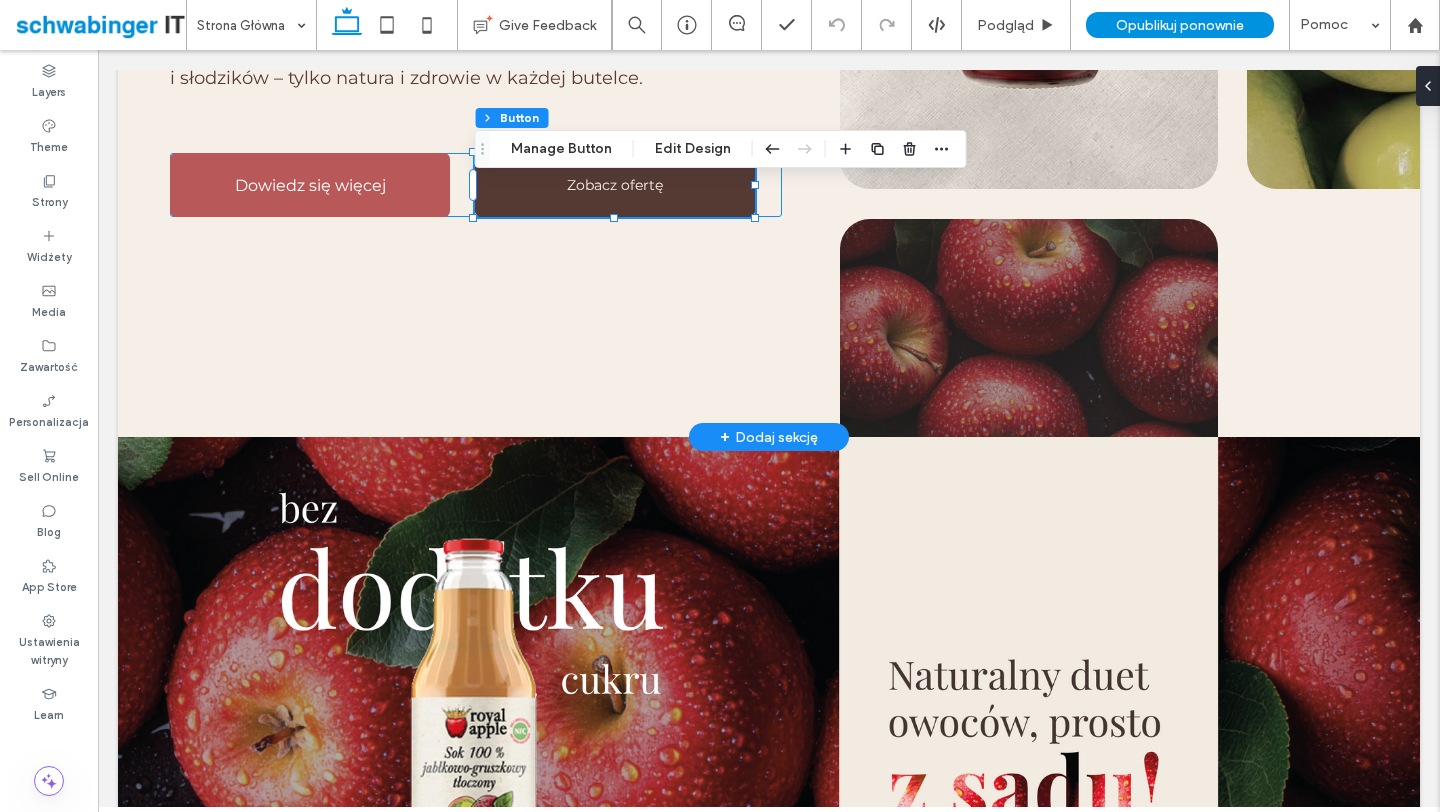 type on "**" 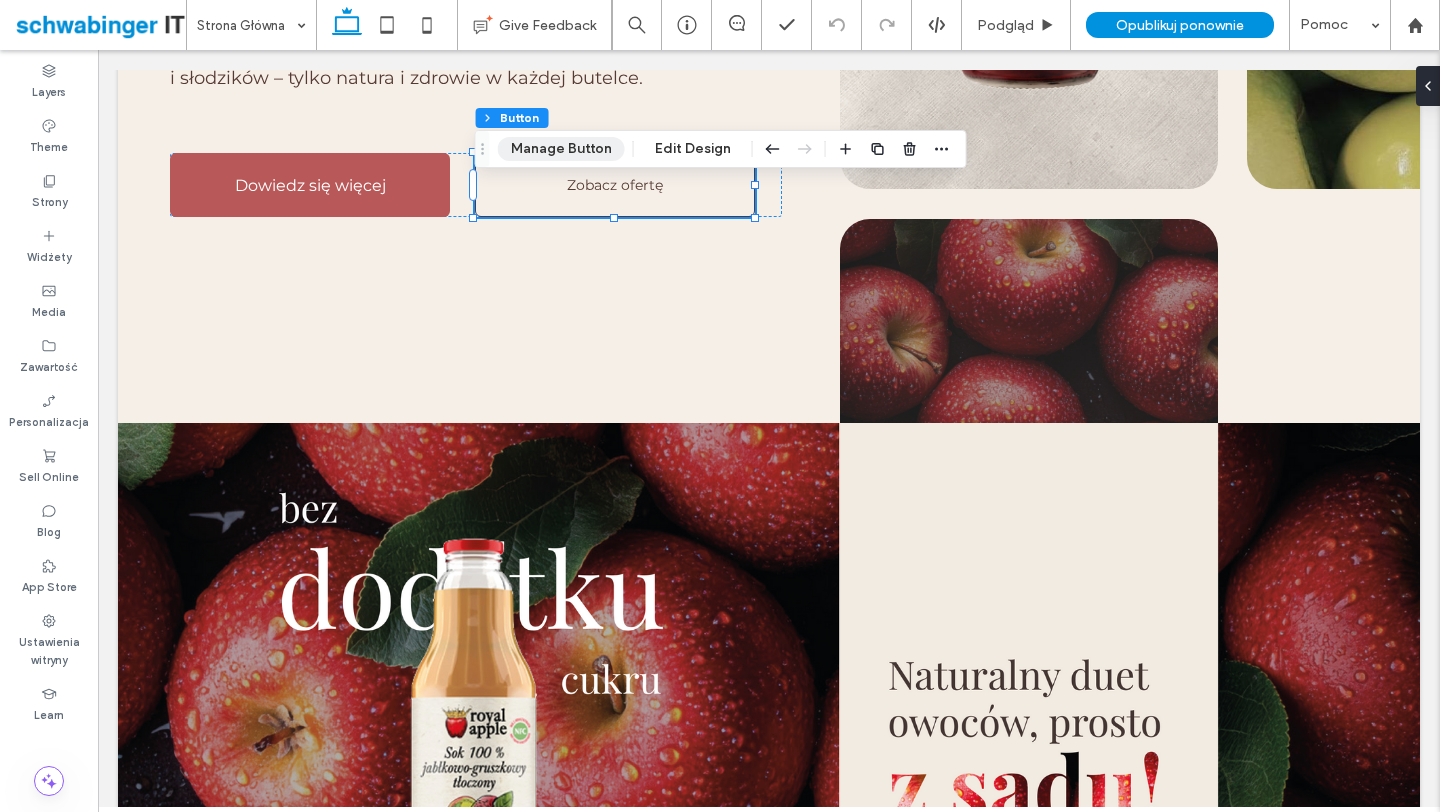 click on "Manage Button" at bounding box center [561, 149] 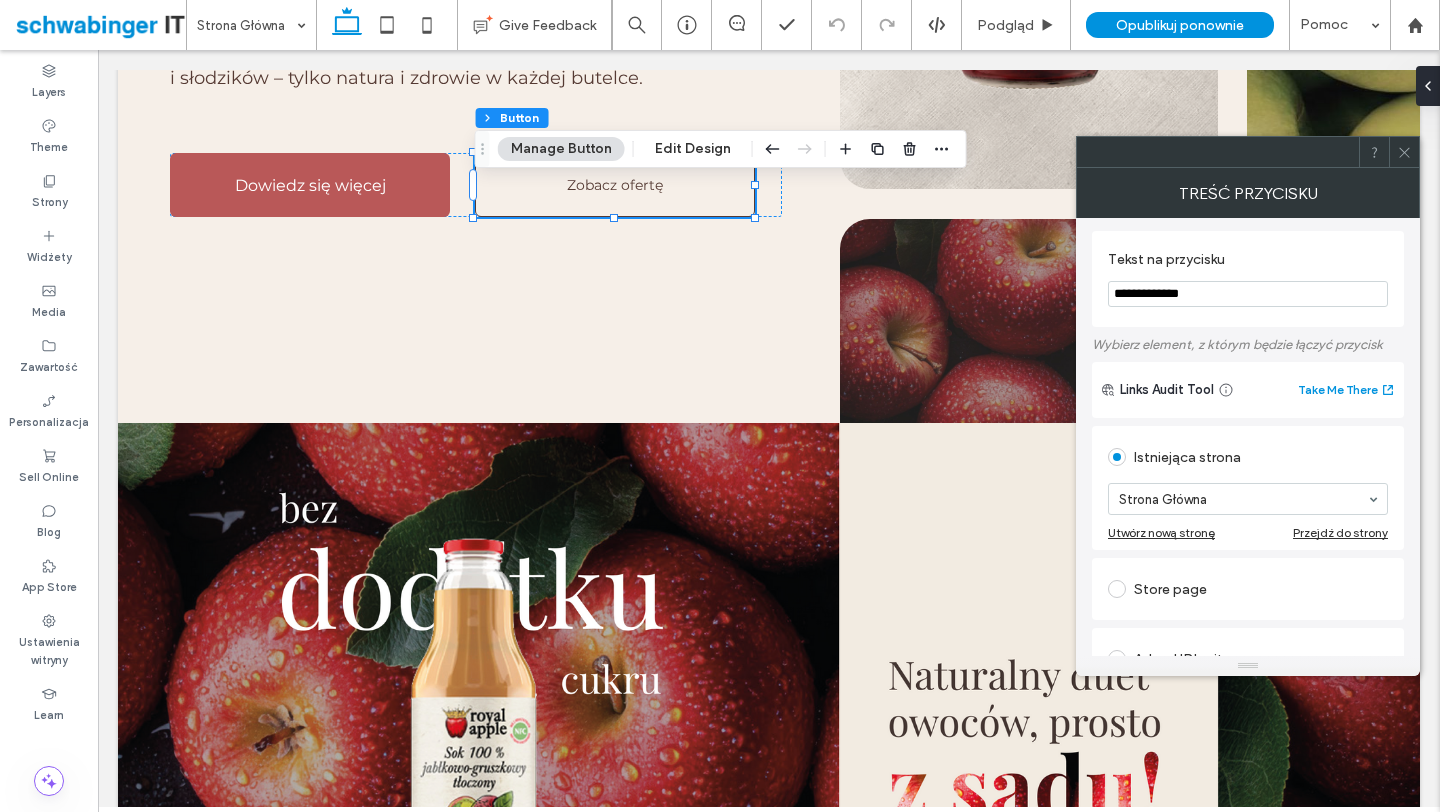 scroll, scrollTop: 211, scrollLeft: 0, axis: vertical 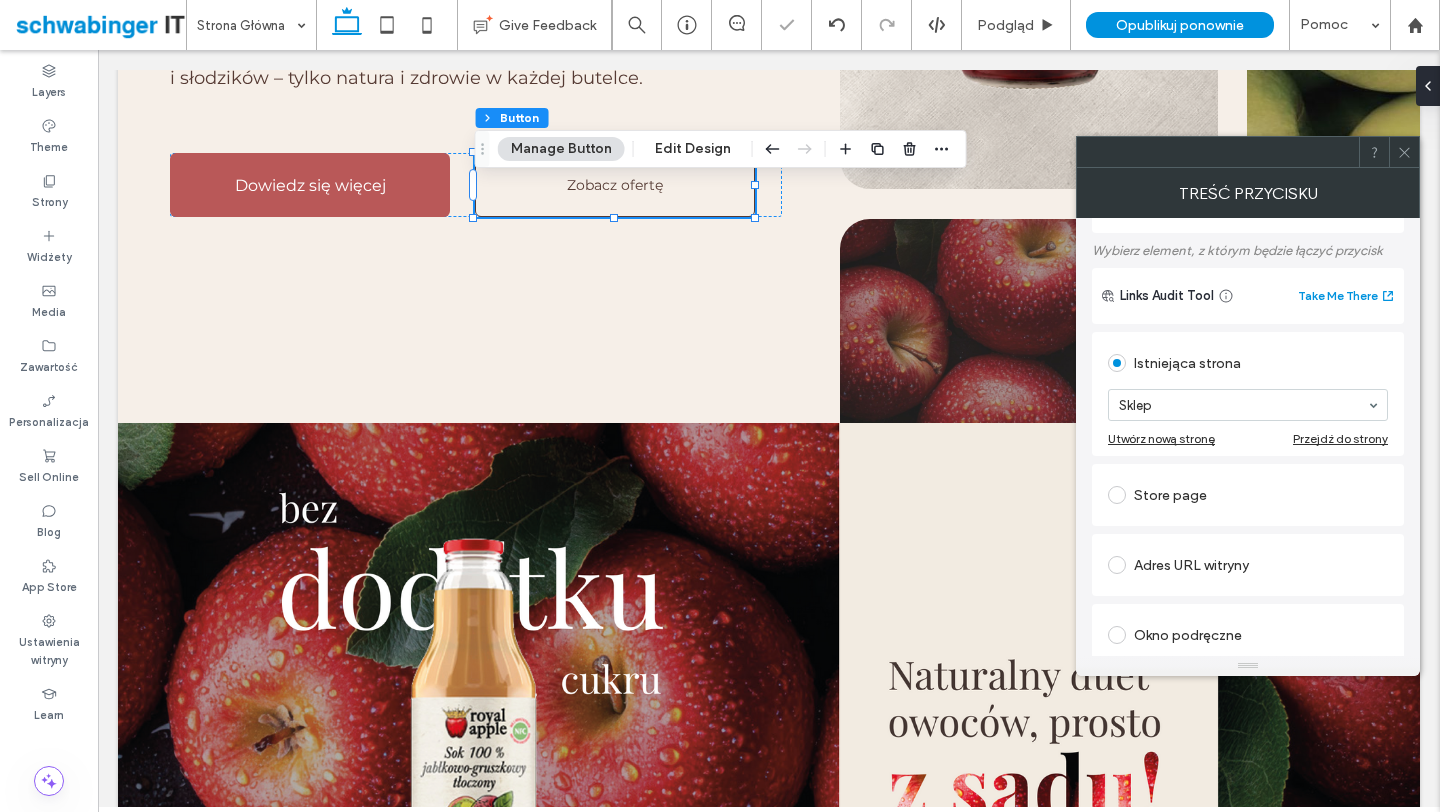 click 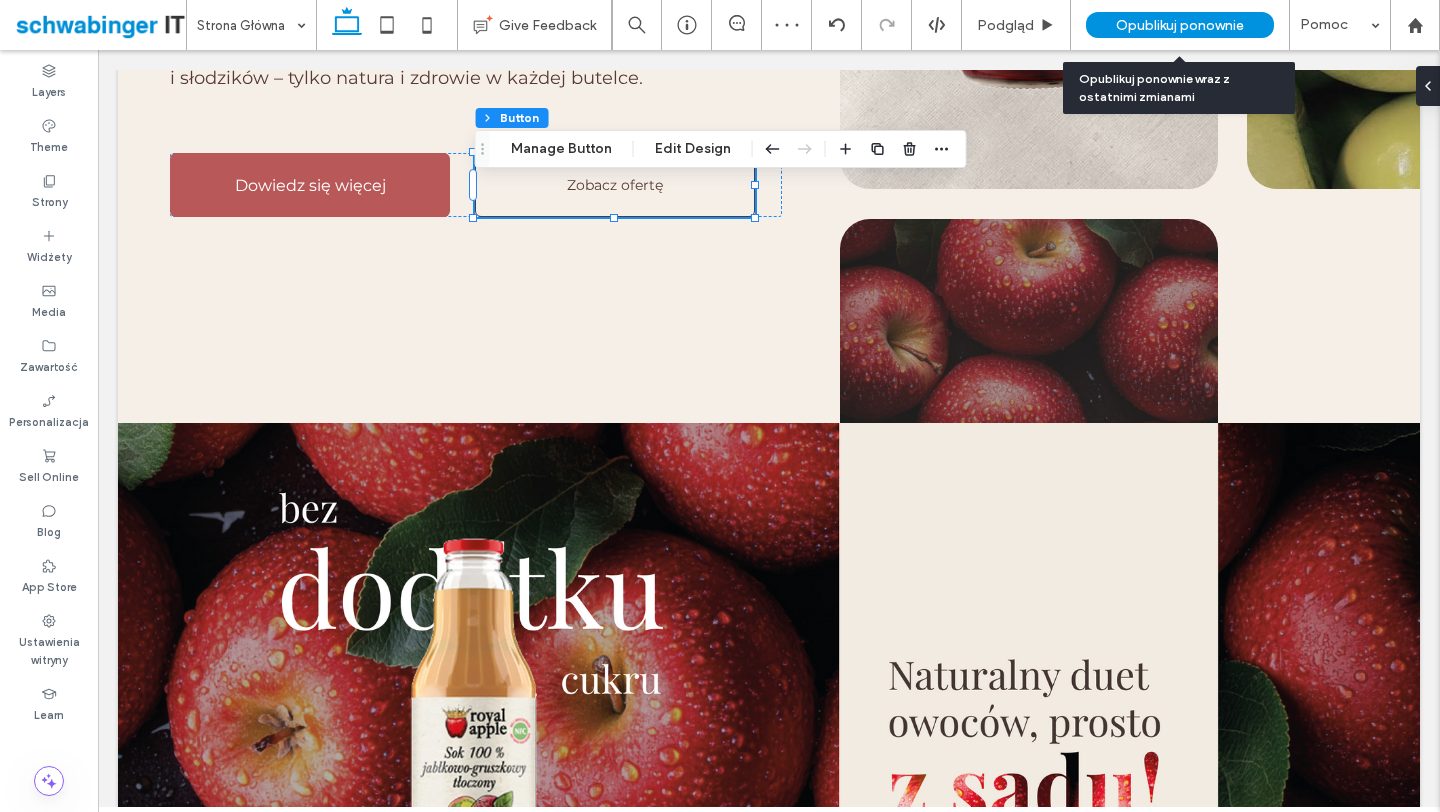 click on "Opublikuj ponownie" at bounding box center [1180, 25] 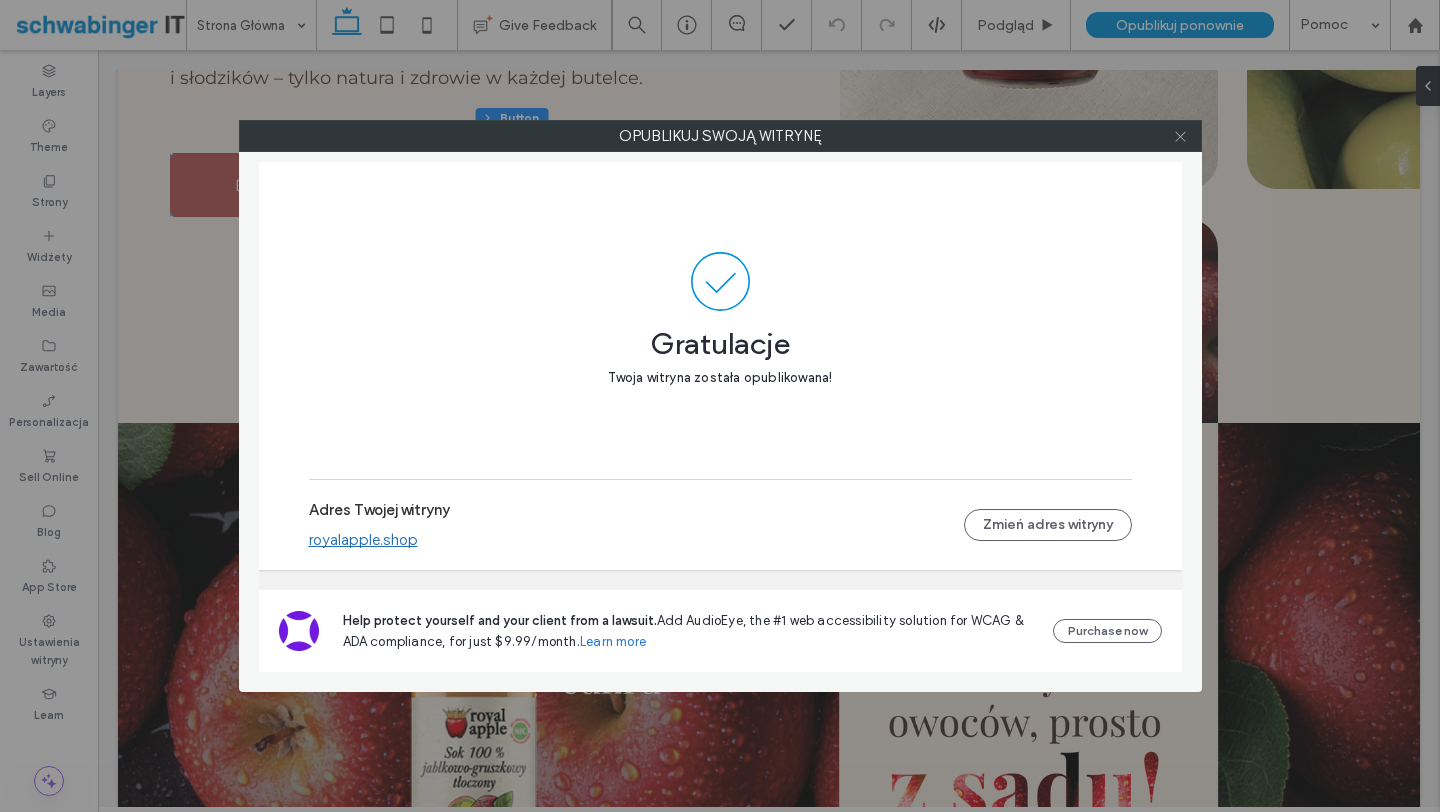 click 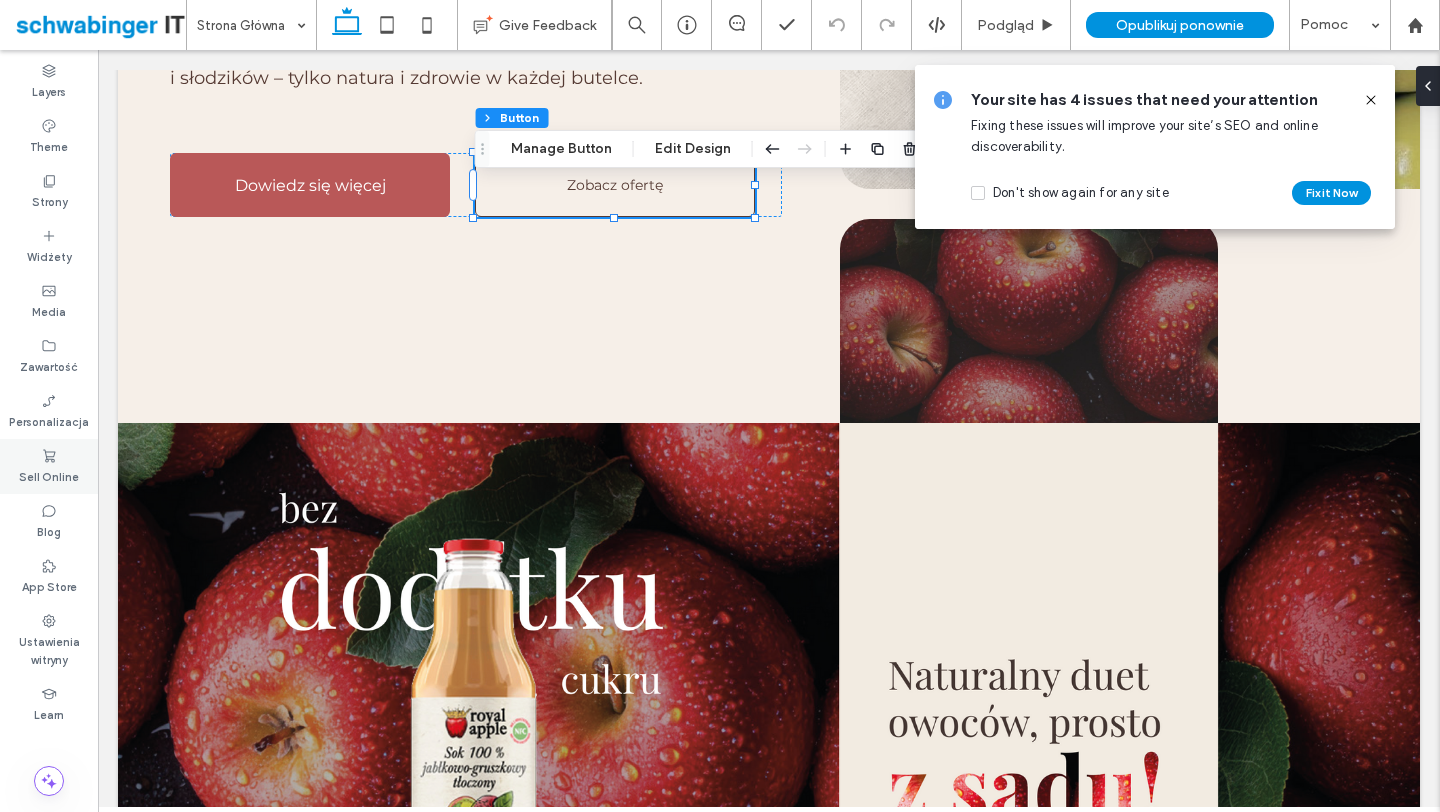 click on "Sell Online" at bounding box center (49, 475) 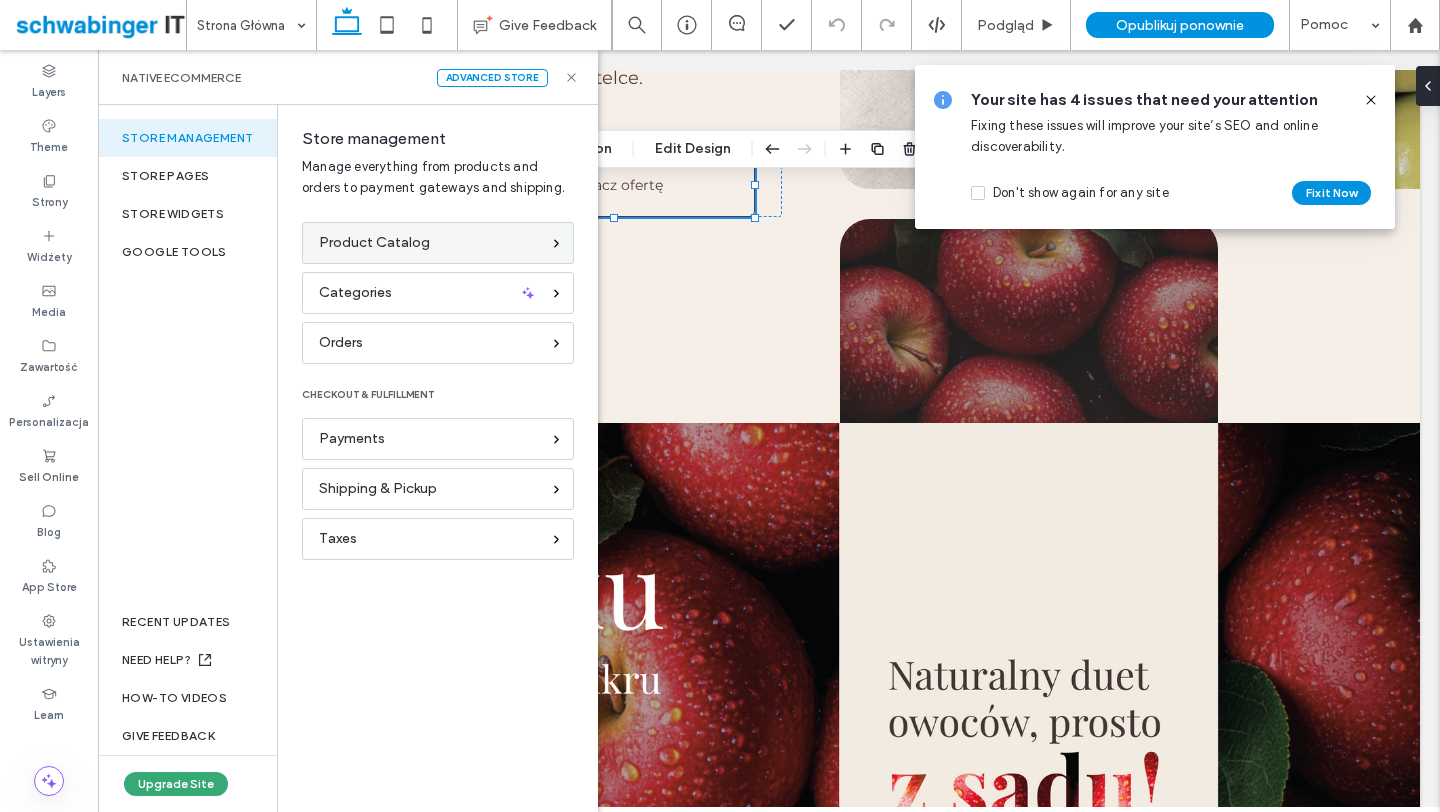 click on "Product Catalog" at bounding box center [429, 243] 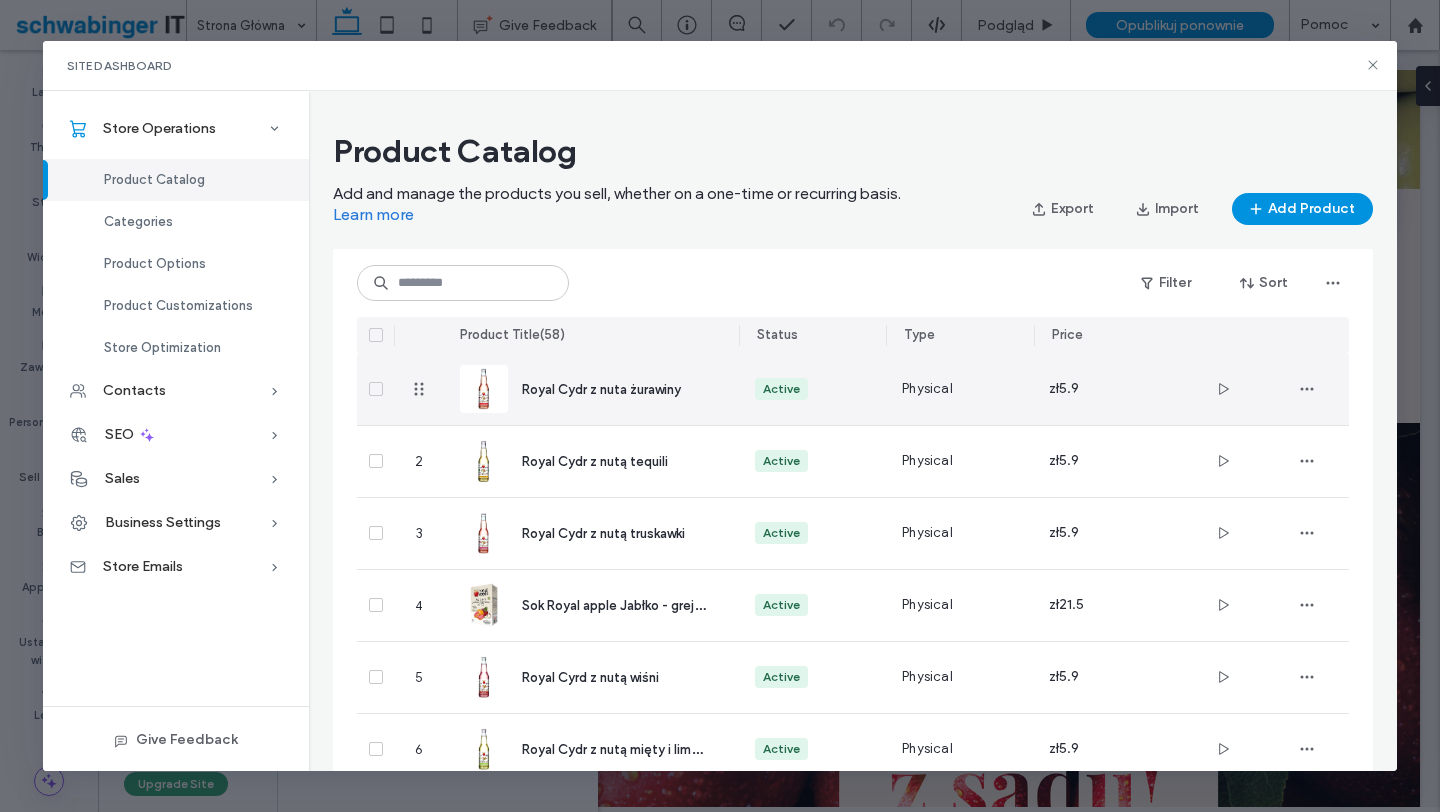 click on "Royal Cydr z nuta żurawiny" at bounding box center [591, 389] 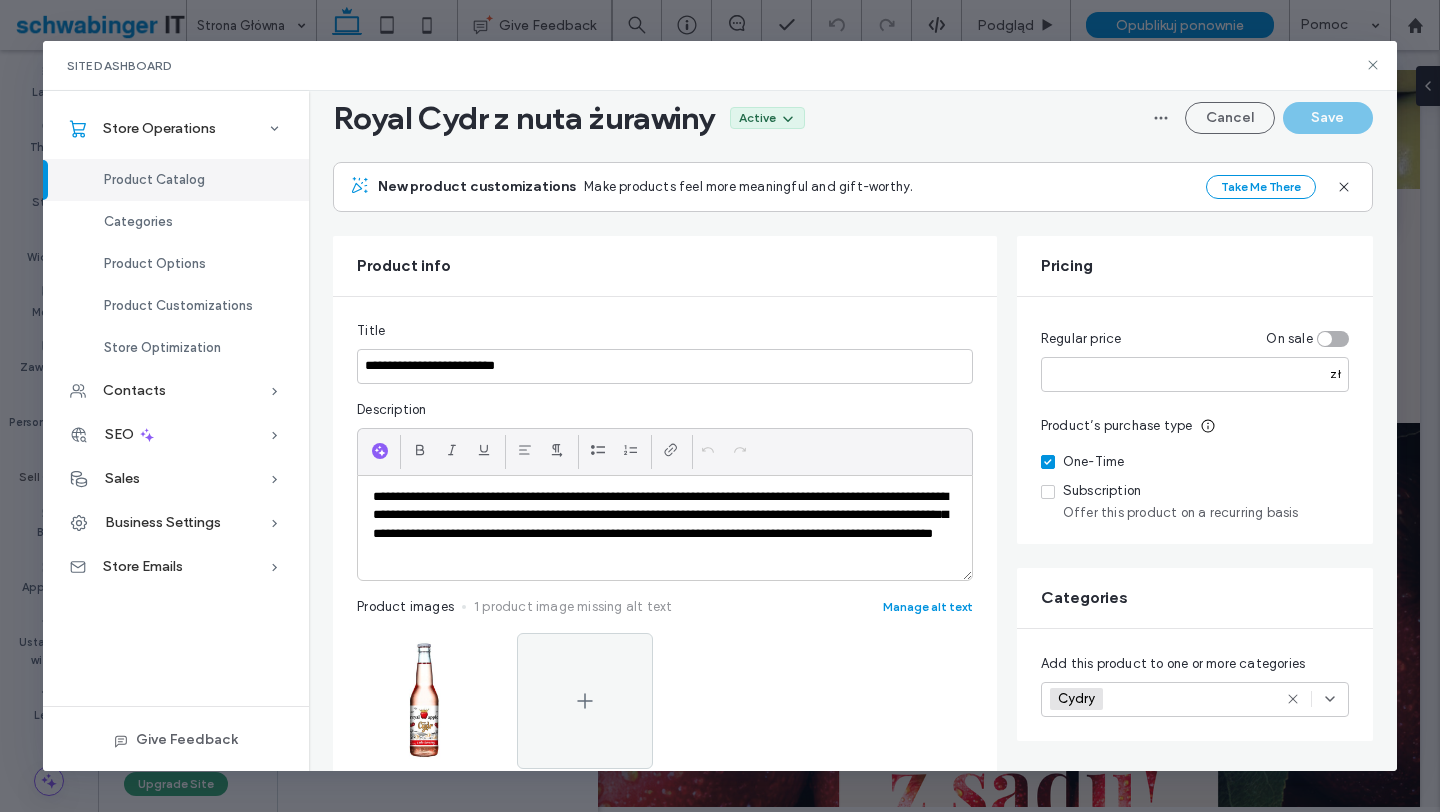 scroll, scrollTop: 69, scrollLeft: 0, axis: vertical 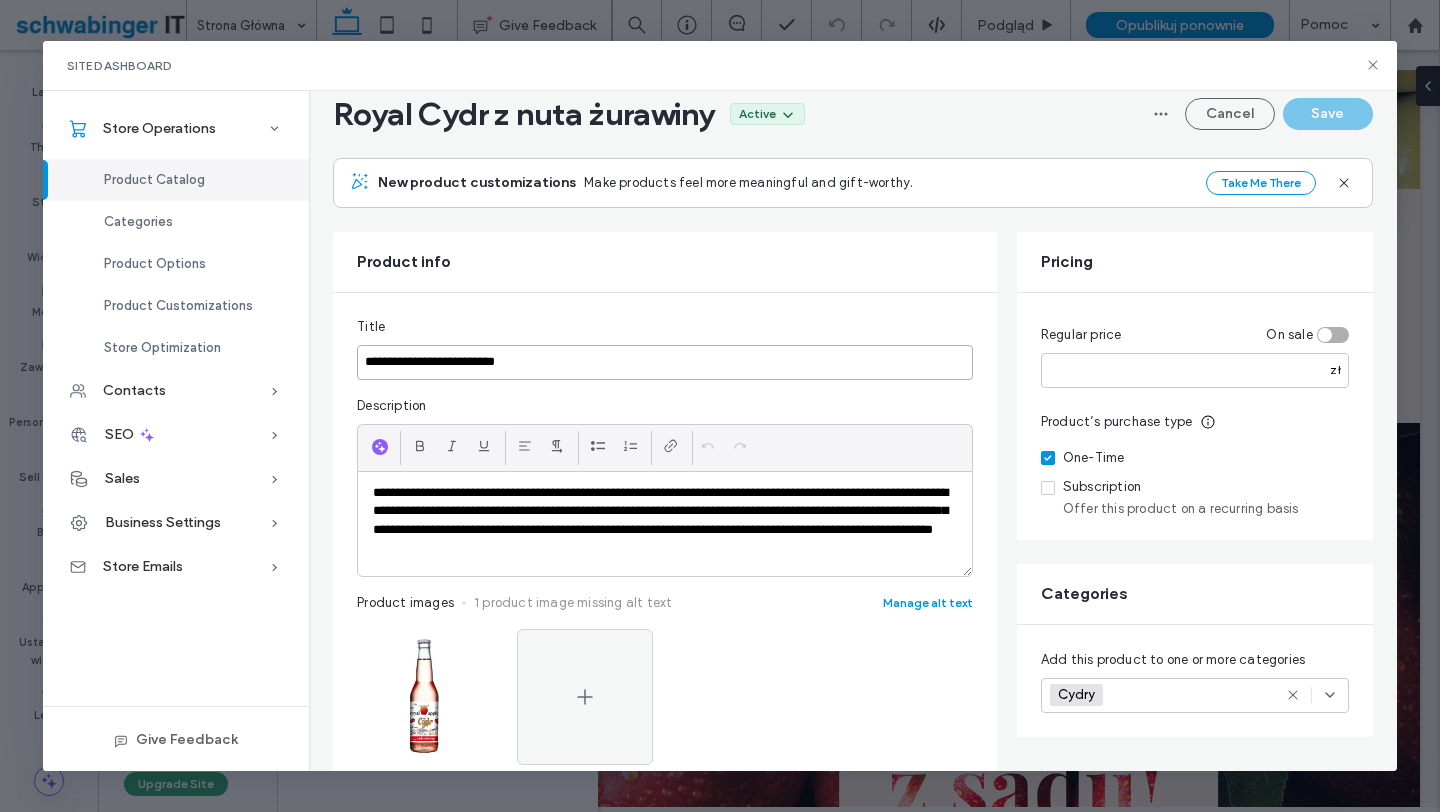 click on "**********" at bounding box center [665, 362] 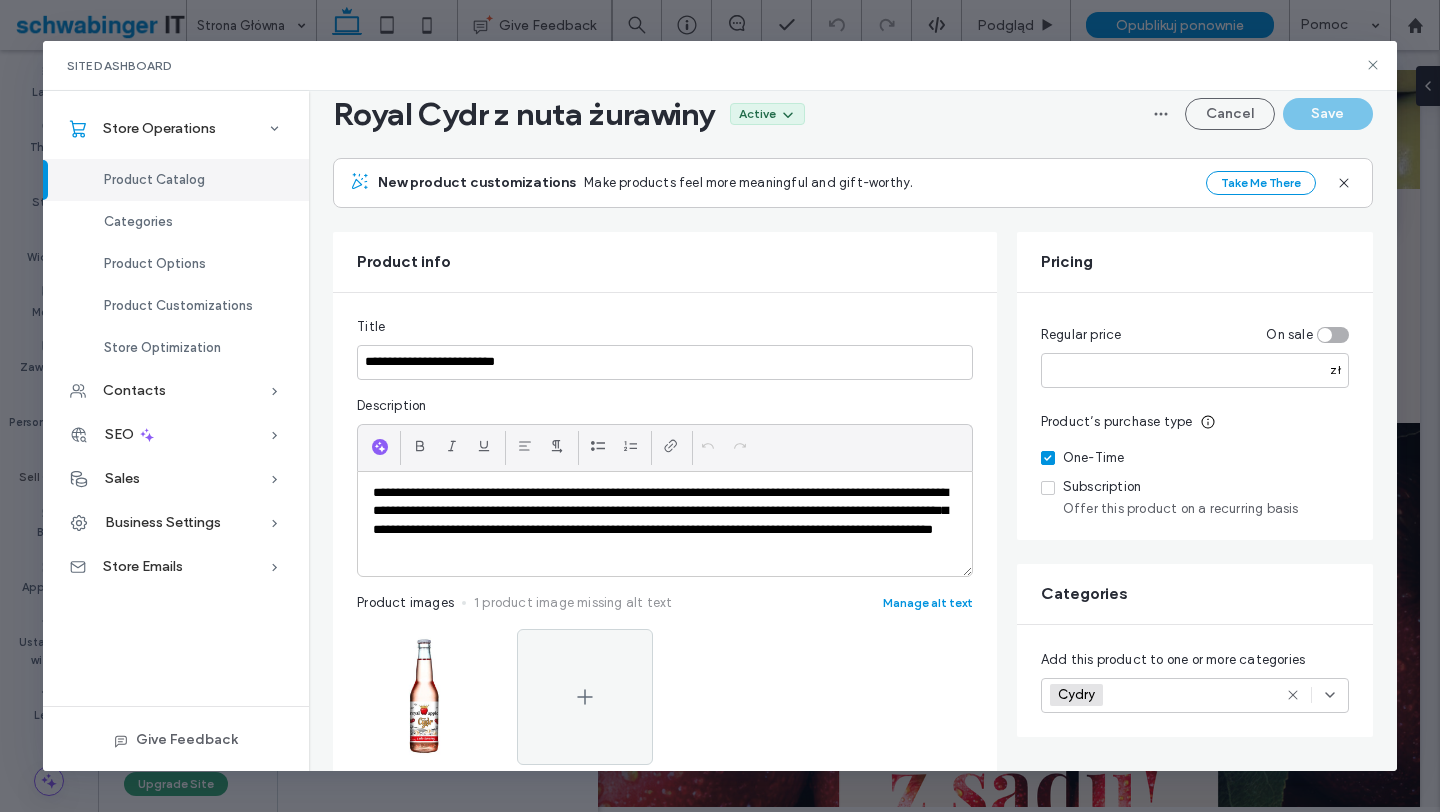 click 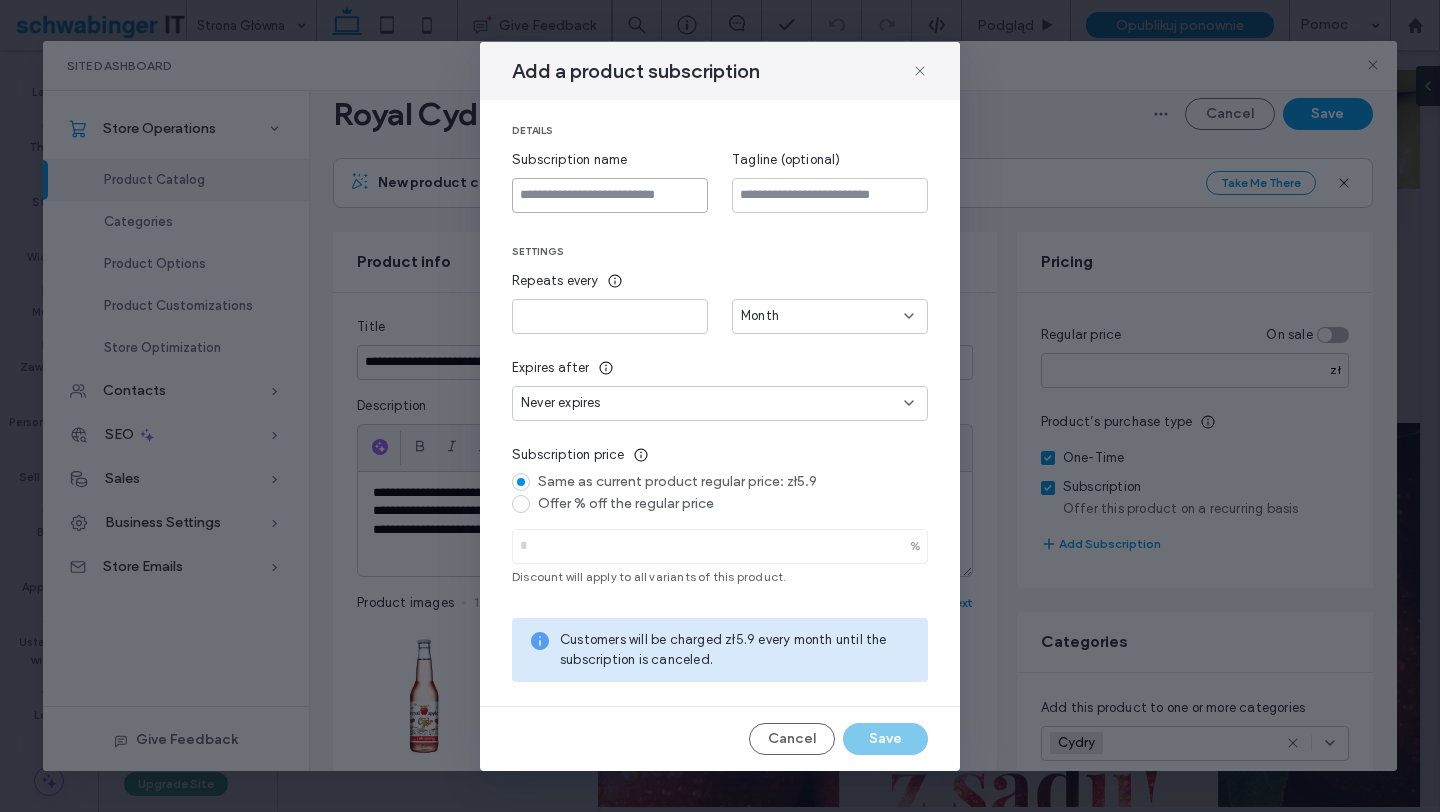 click at bounding box center (610, 195) 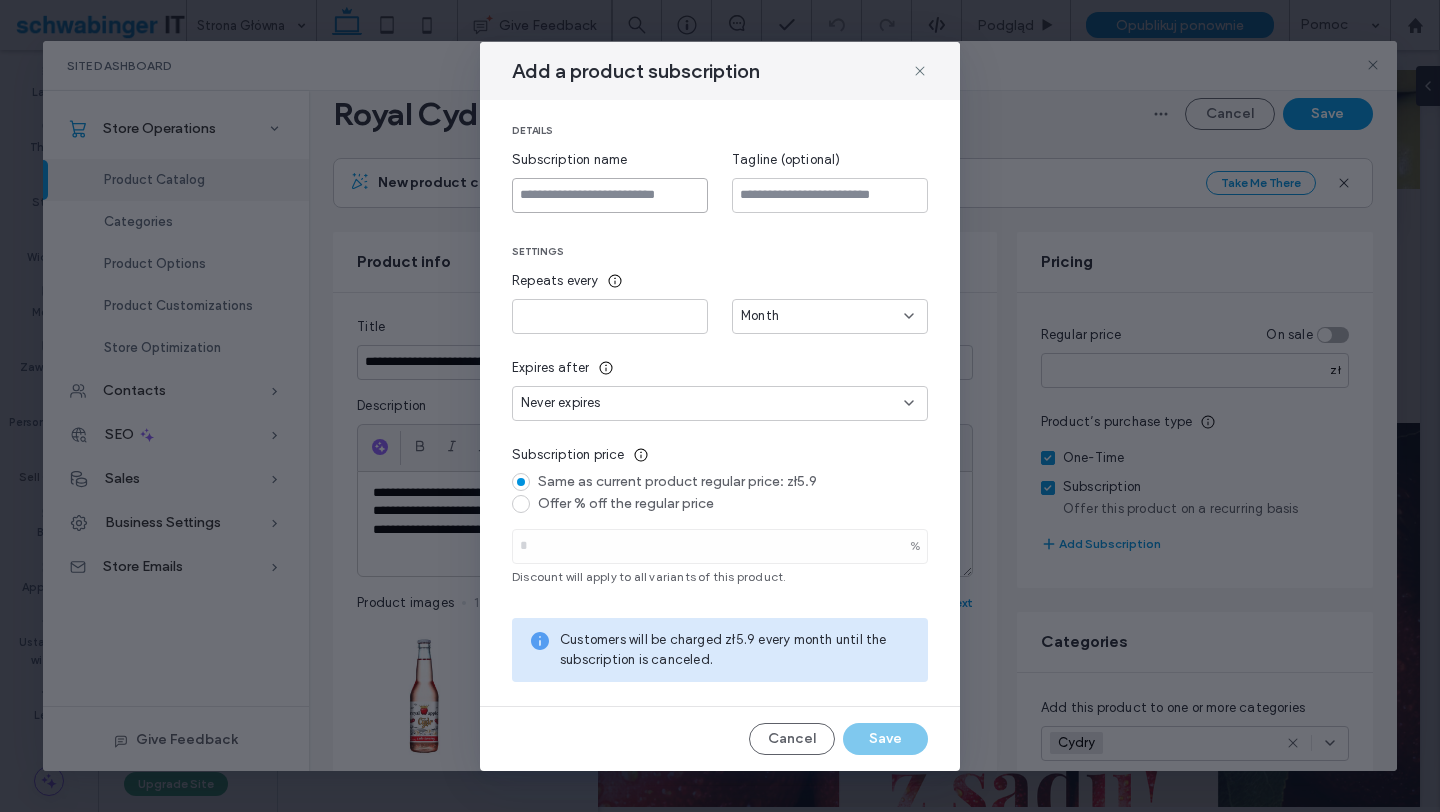 paste on "**********" 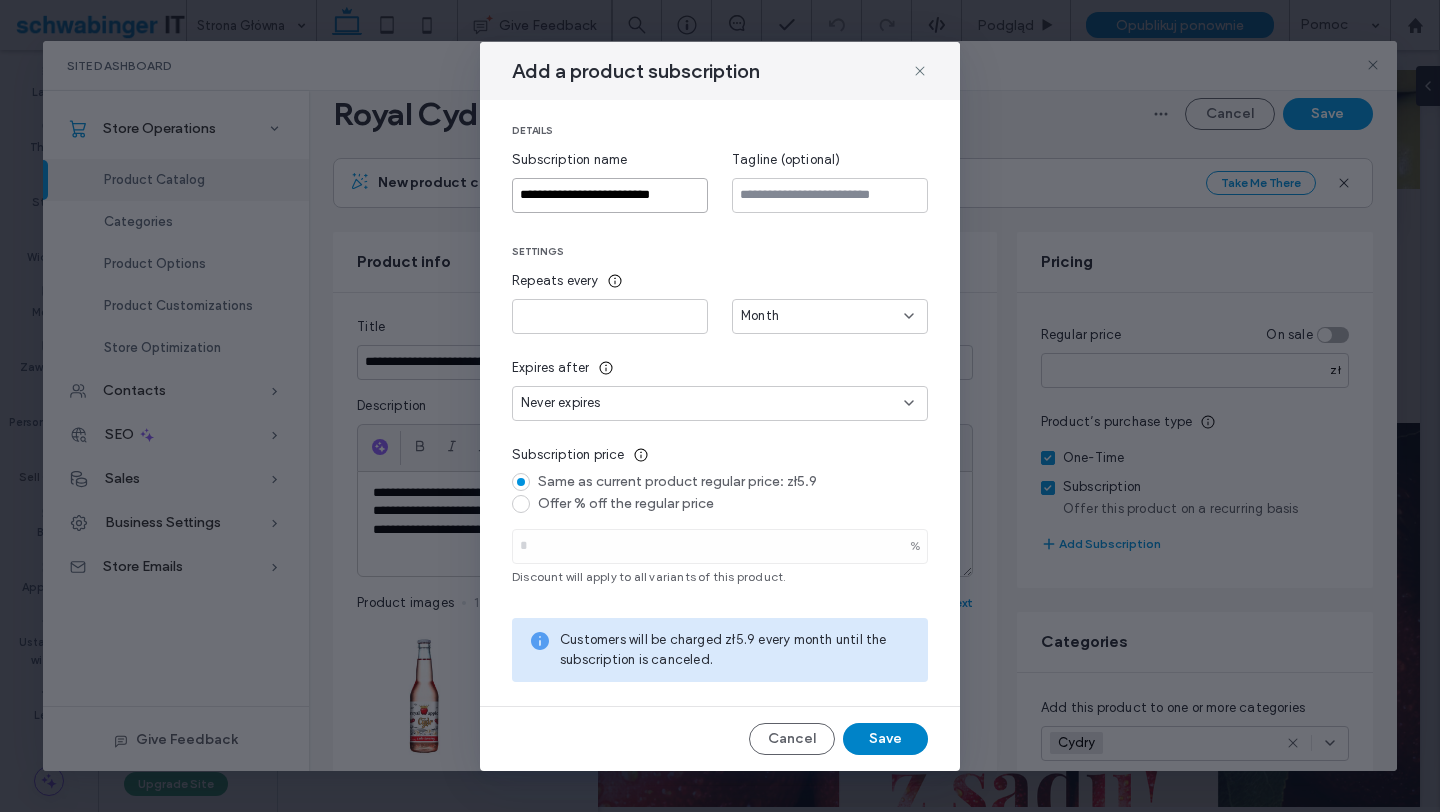 type on "**********" 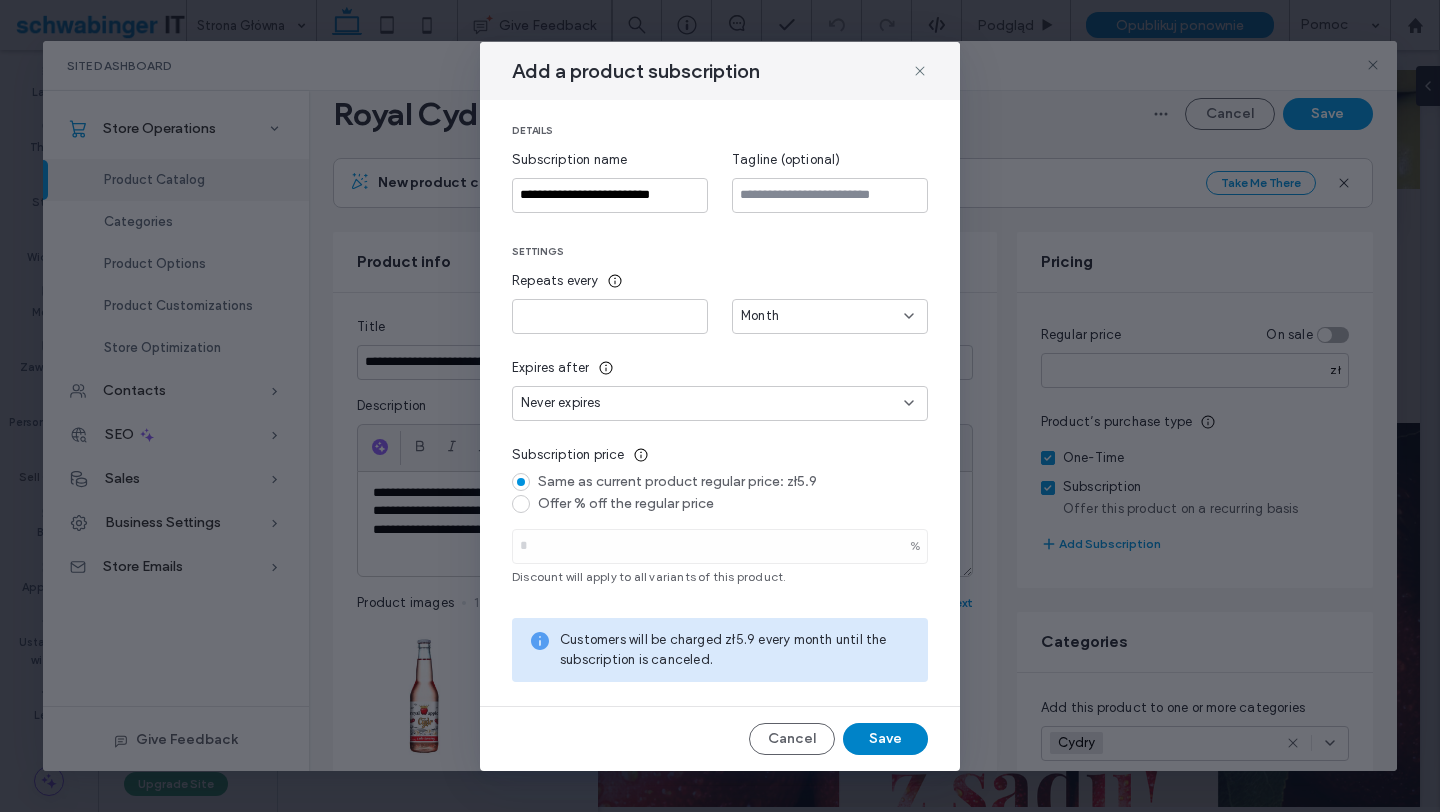 click on "Save" at bounding box center (885, 739) 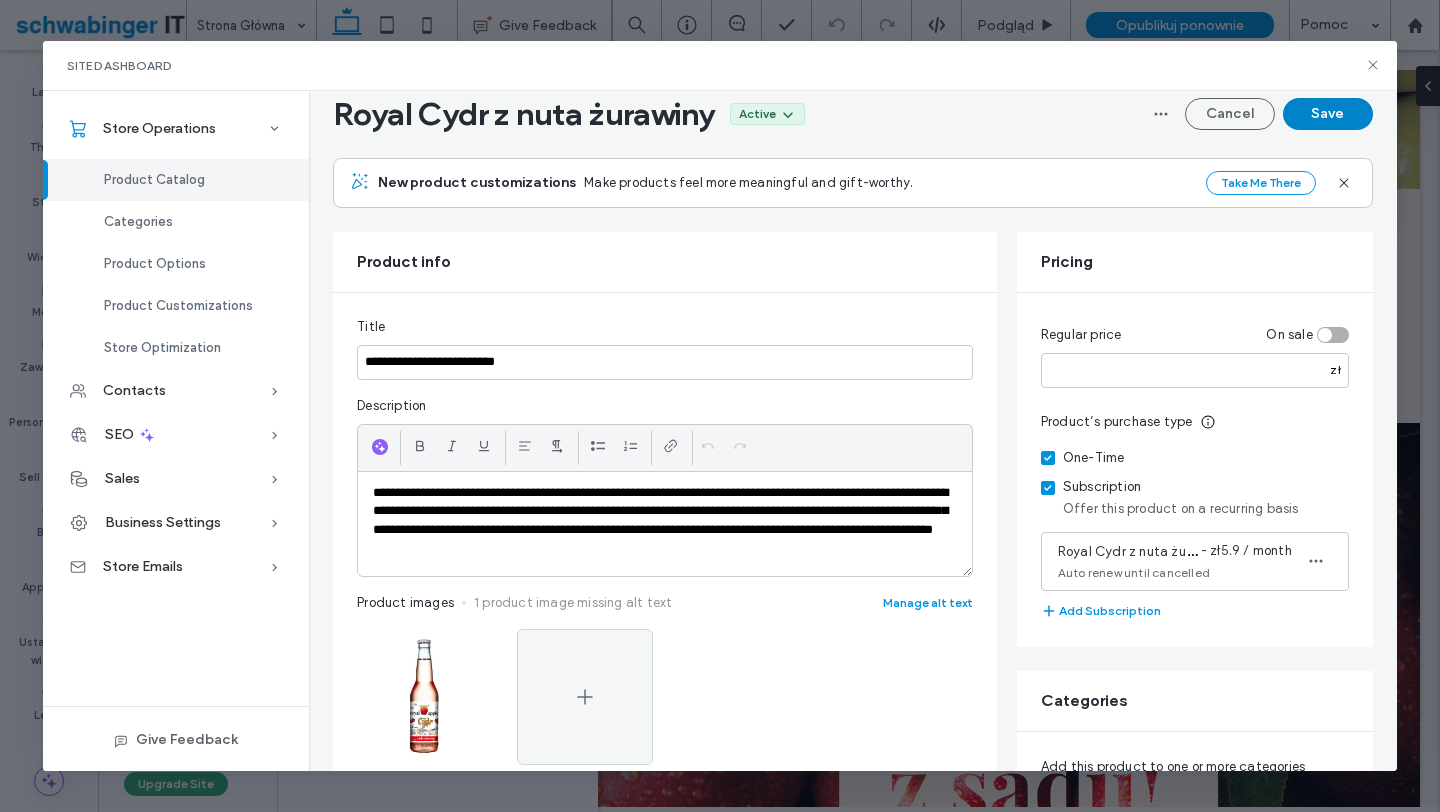 click on "Save" at bounding box center [1328, 114] 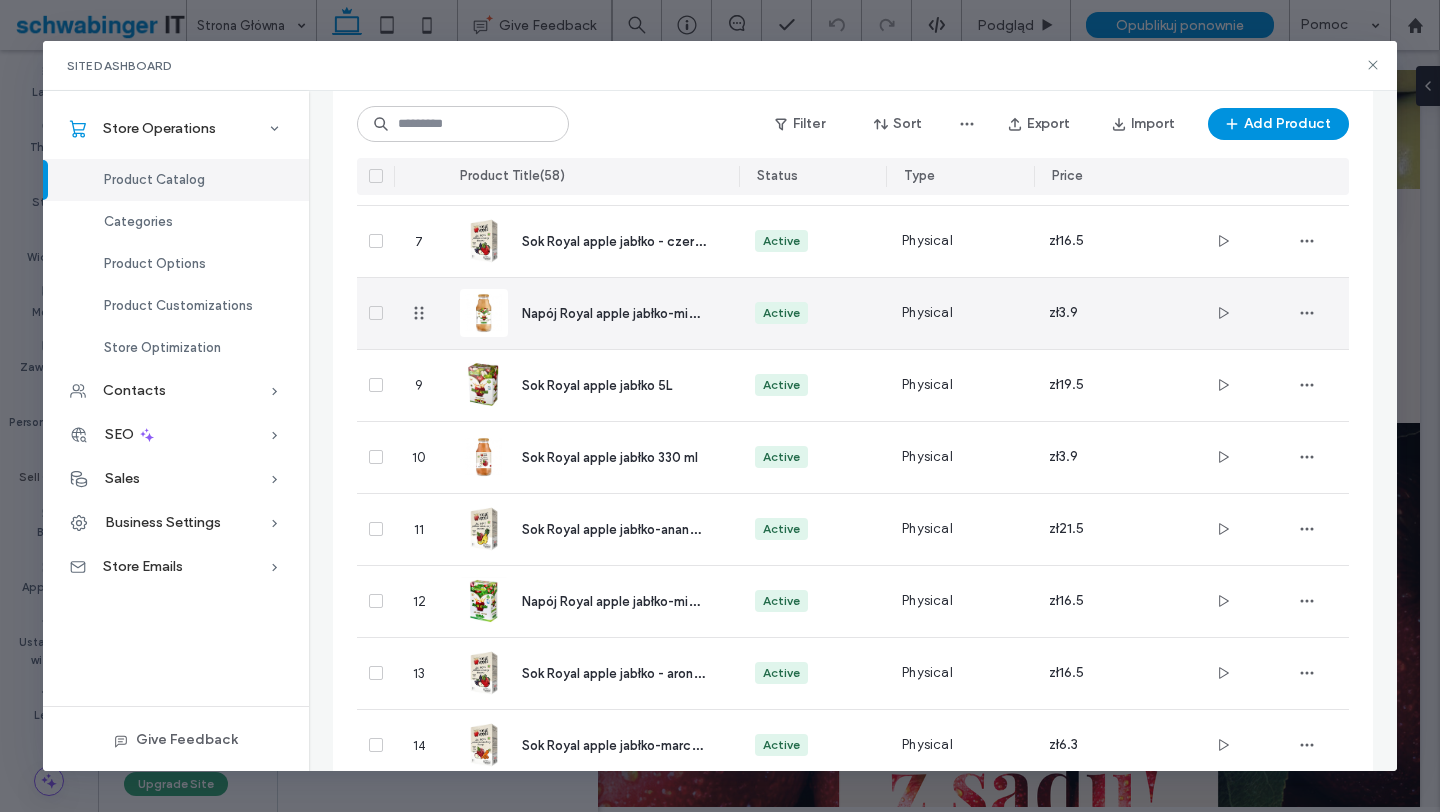 scroll, scrollTop: 595, scrollLeft: 0, axis: vertical 